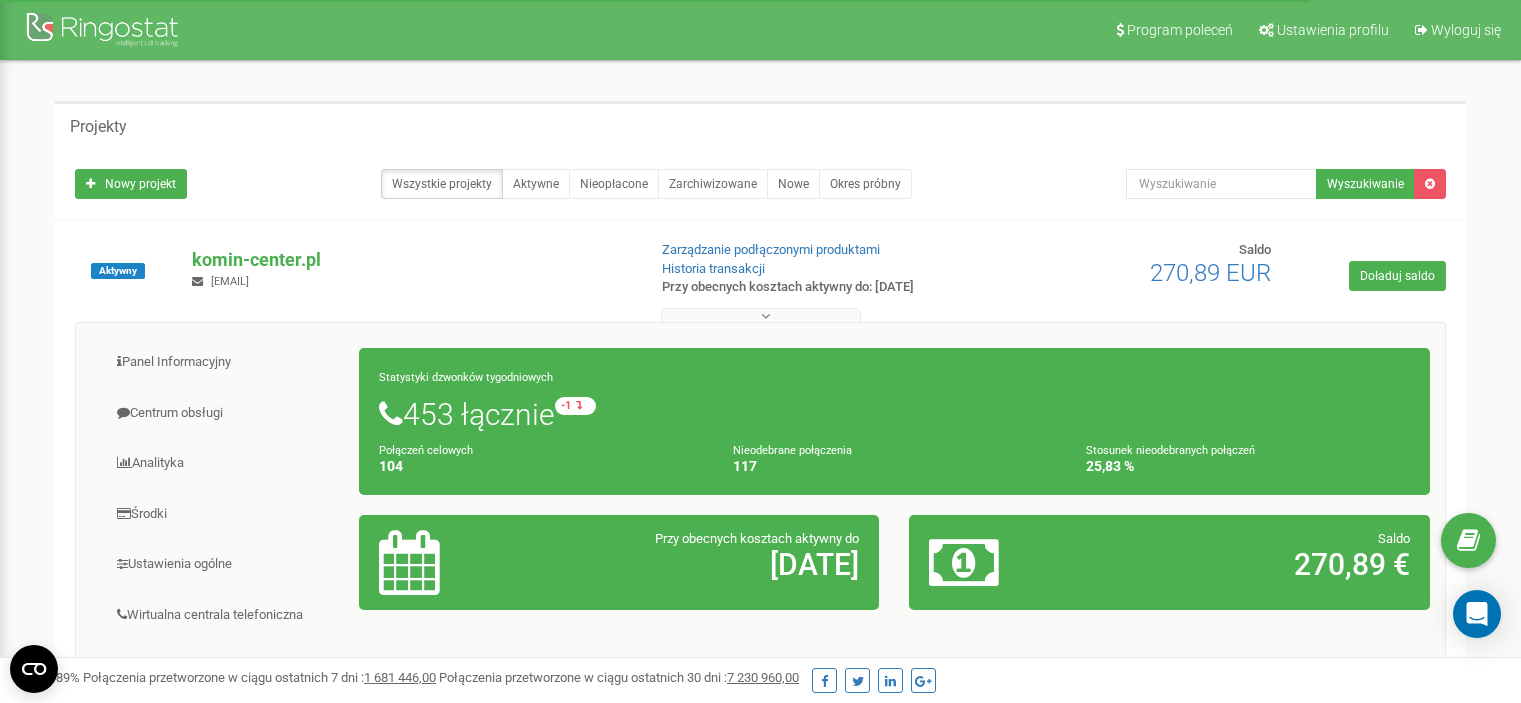 scroll, scrollTop: 0, scrollLeft: 0, axis: both 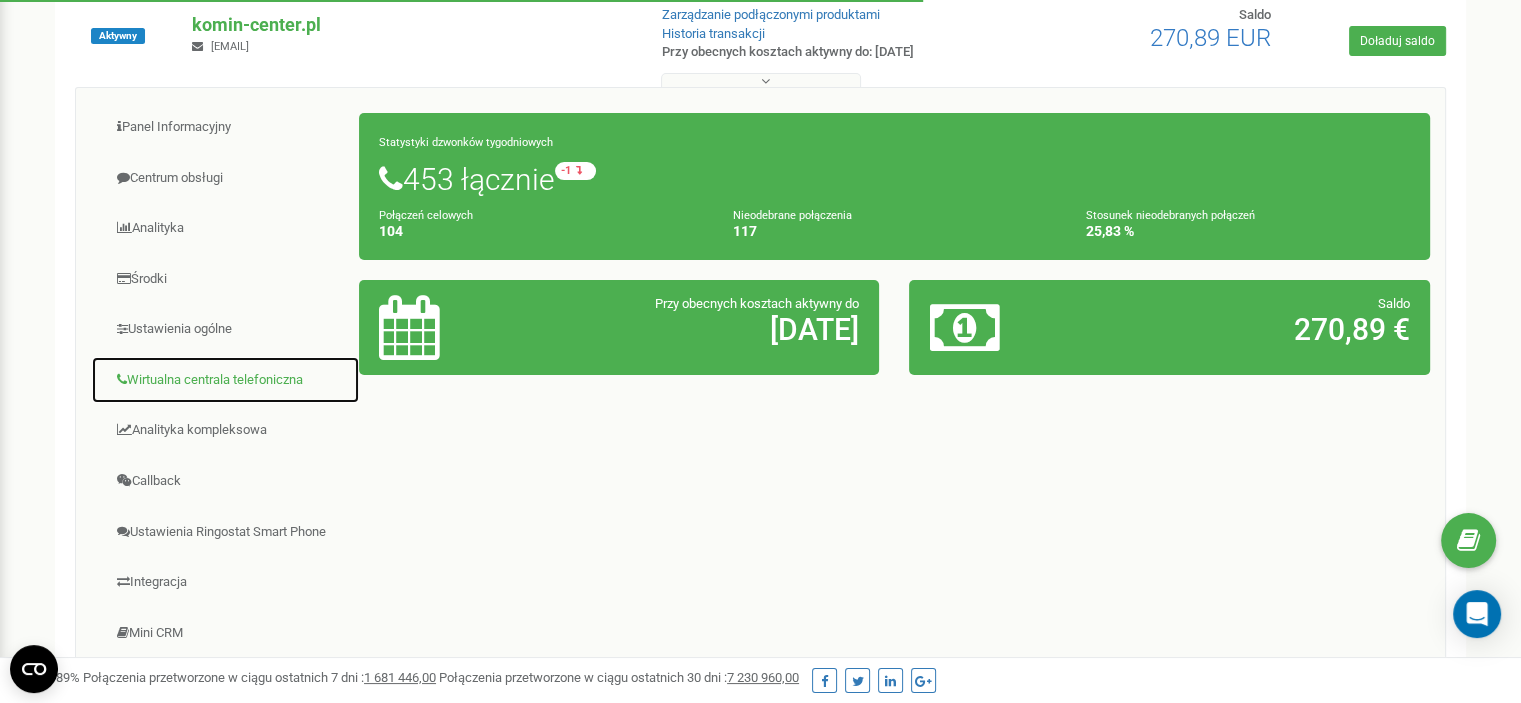 click on "Wirtualna centrala telefoniczna" at bounding box center [225, 380] 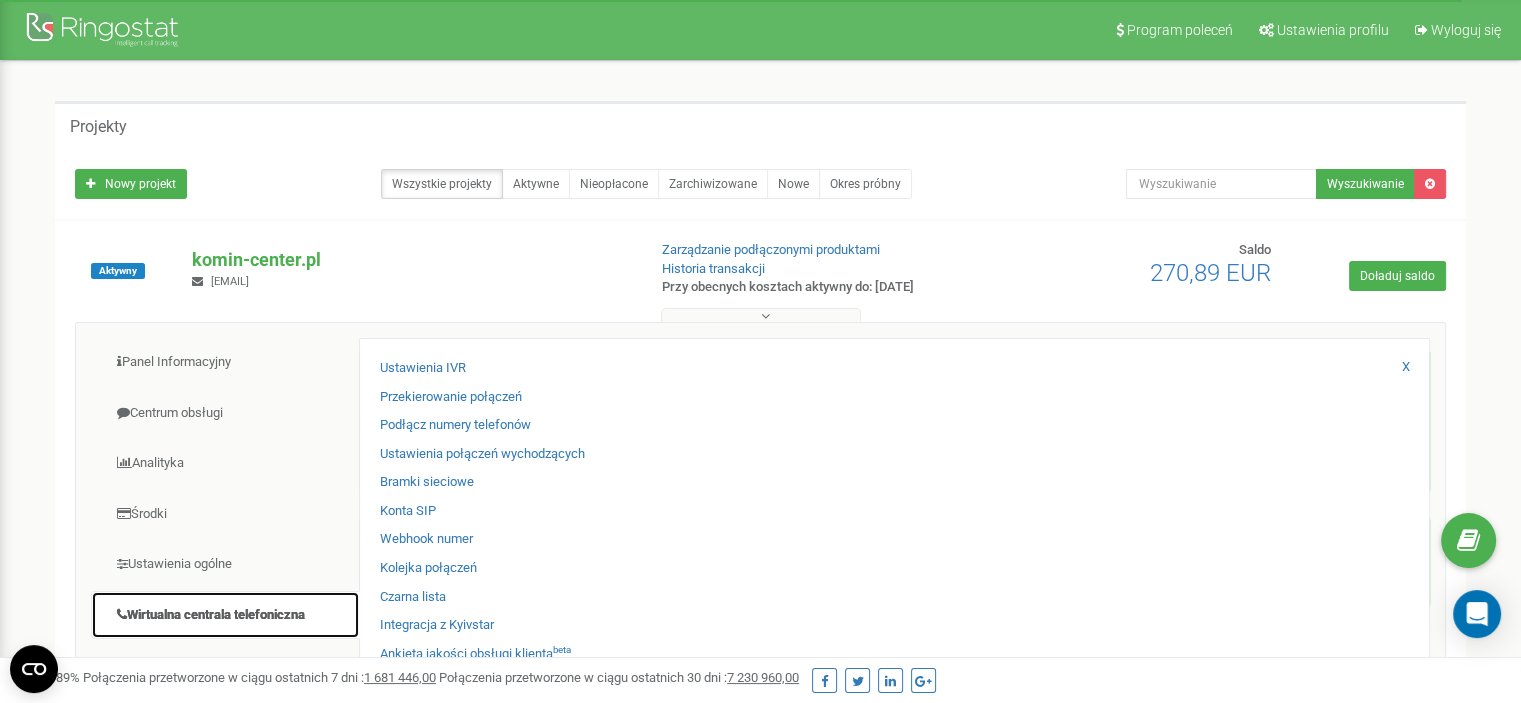 scroll, scrollTop: 0, scrollLeft: 0, axis: both 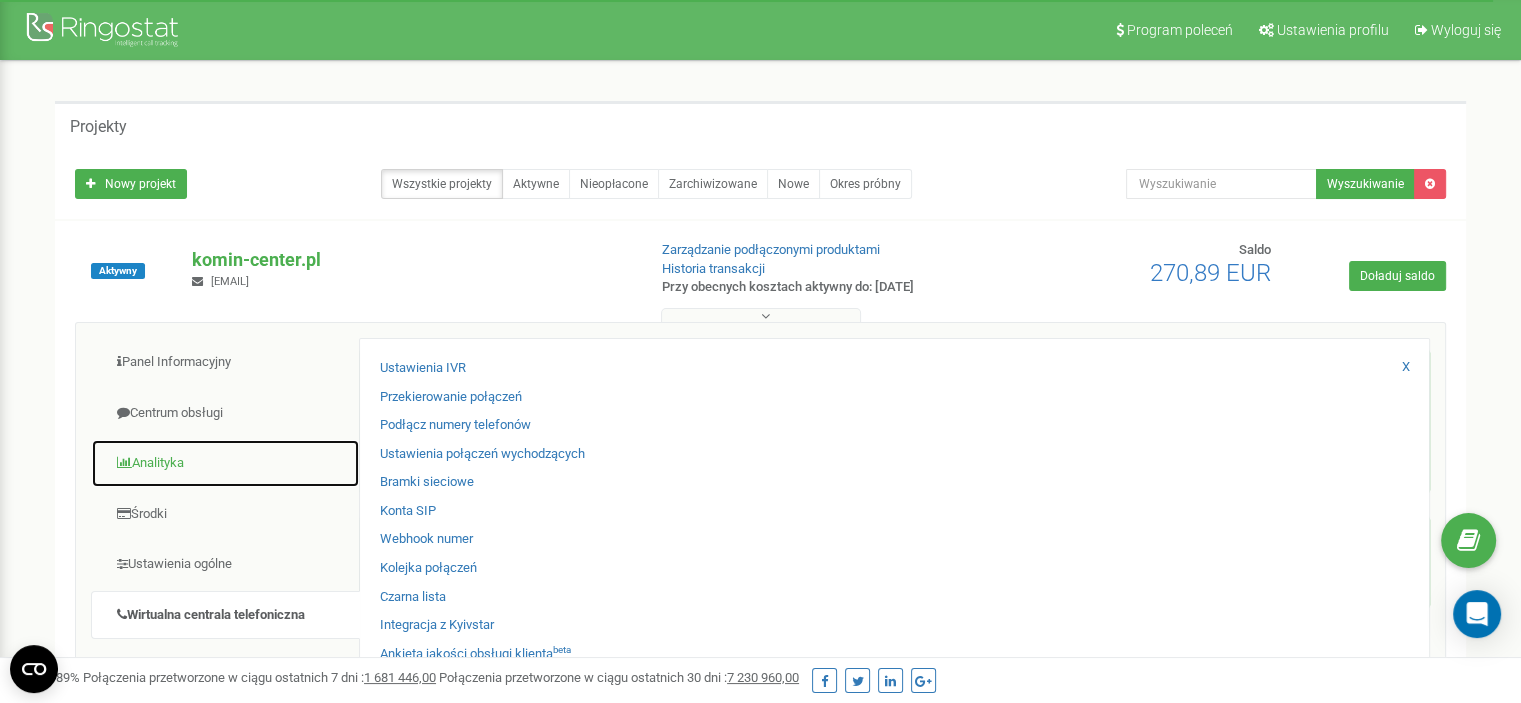 click on "Analityka" at bounding box center [225, 463] 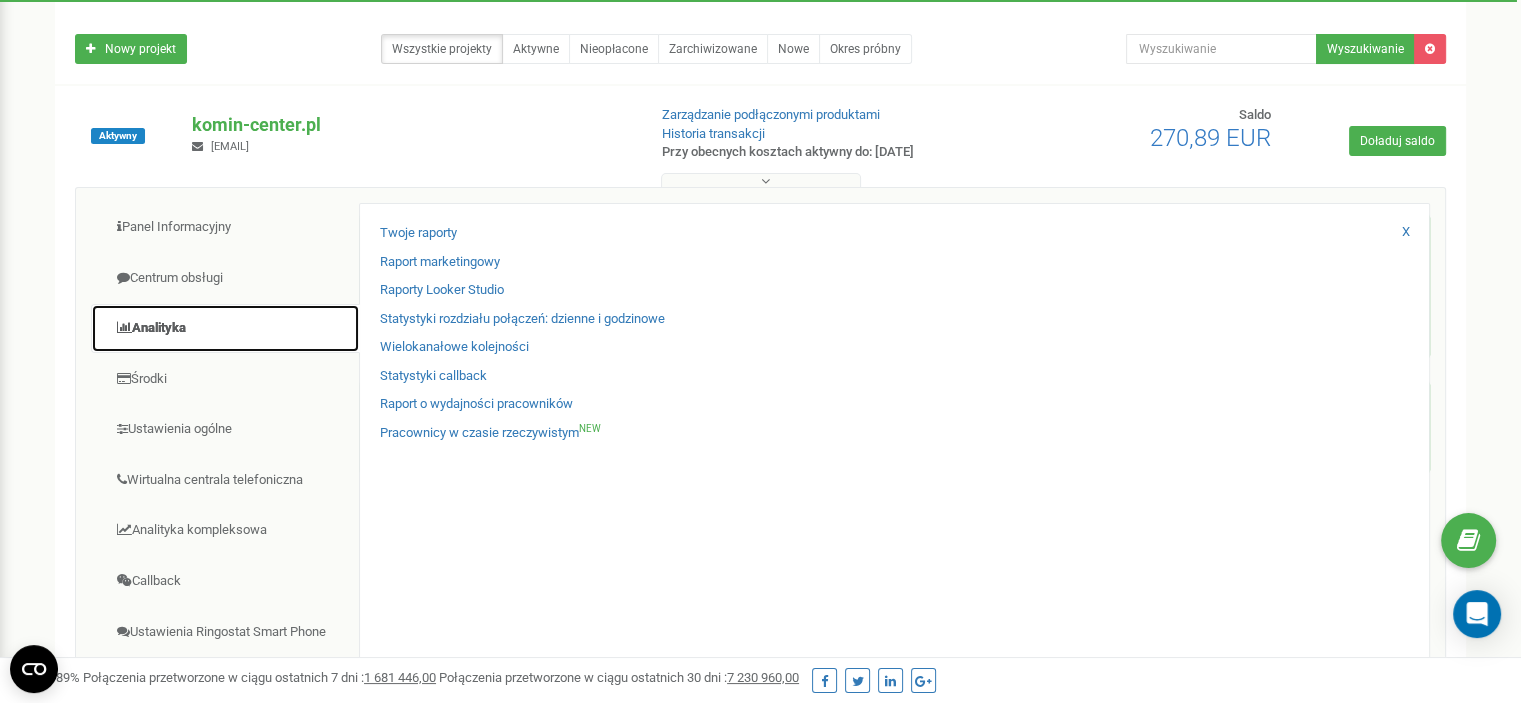 scroll, scrollTop: 188, scrollLeft: 0, axis: vertical 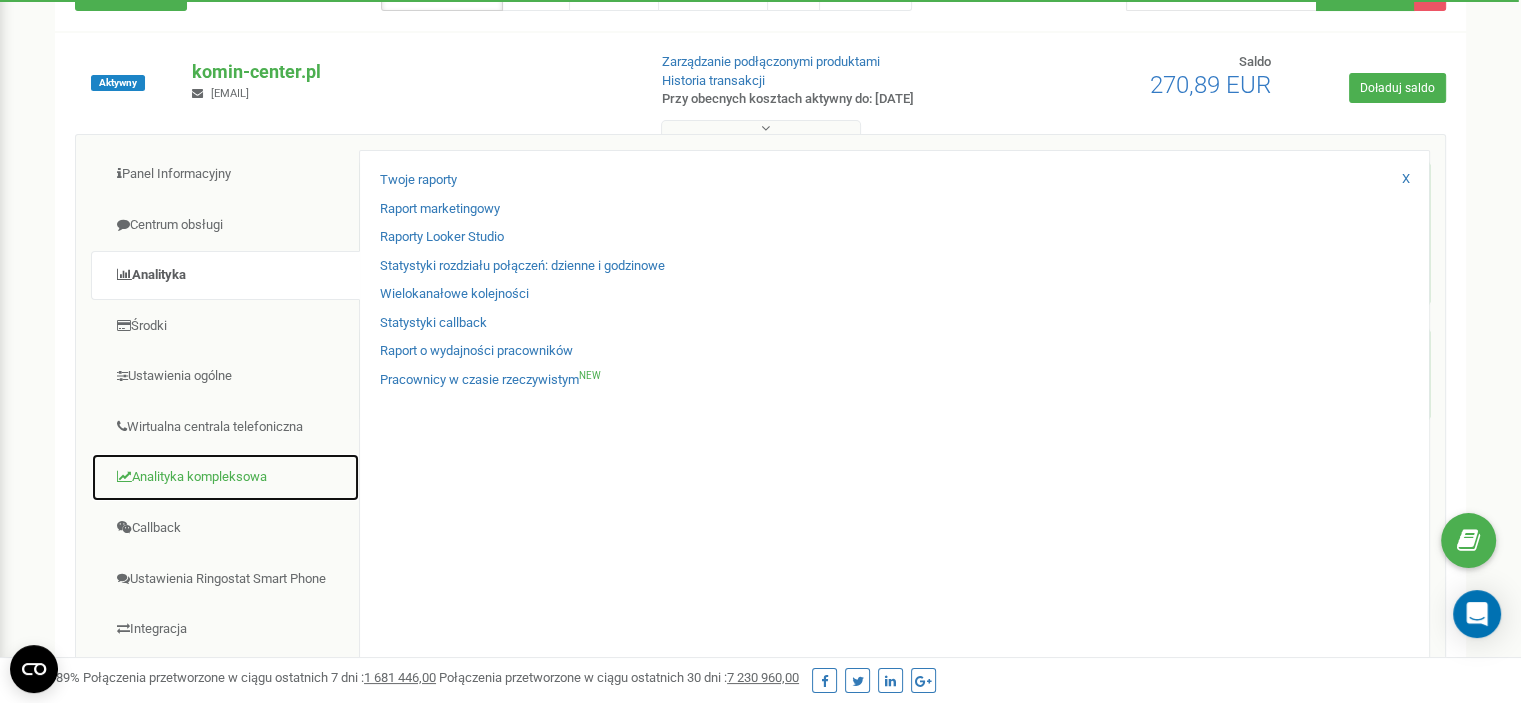 click on "Analityka kompleksowa" at bounding box center [225, 477] 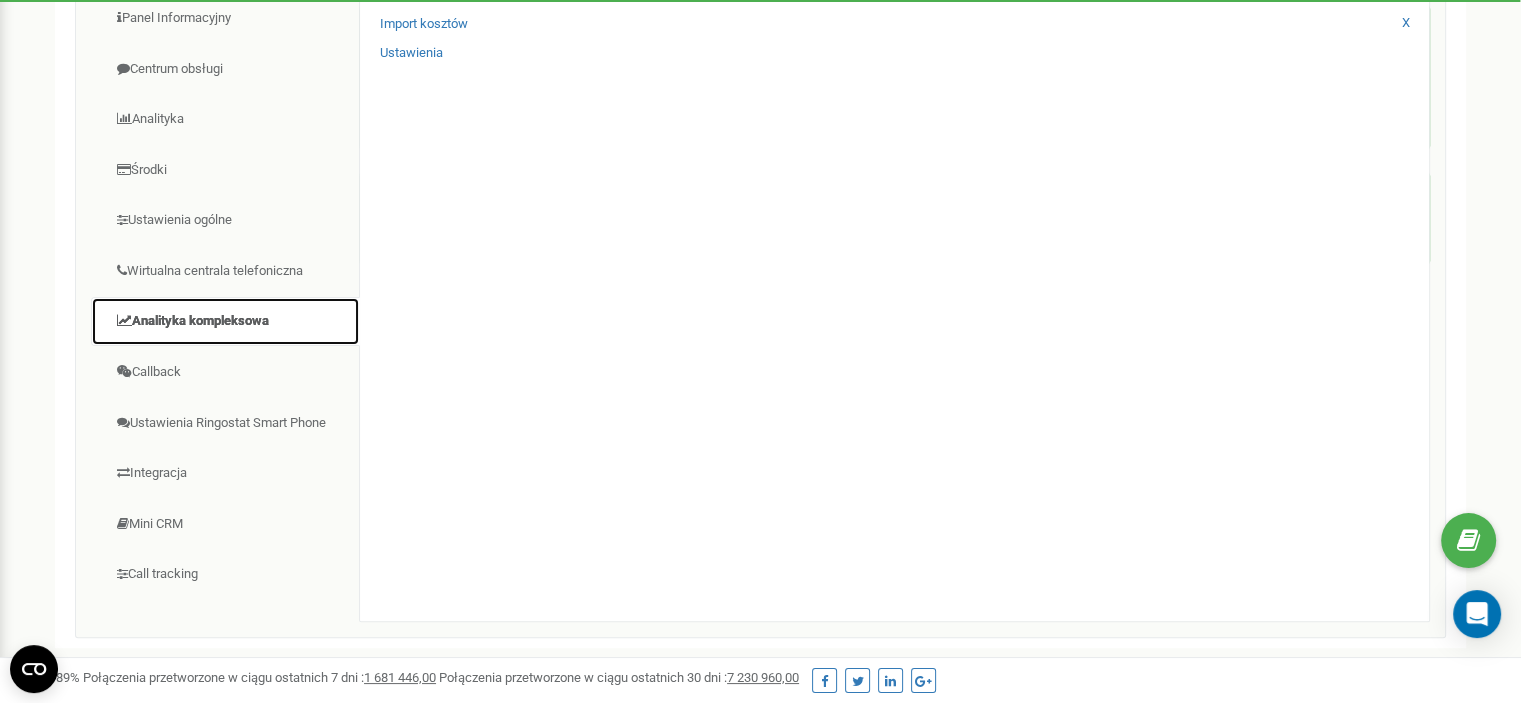 scroll, scrollTop: 451, scrollLeft: 0, axis: vertical 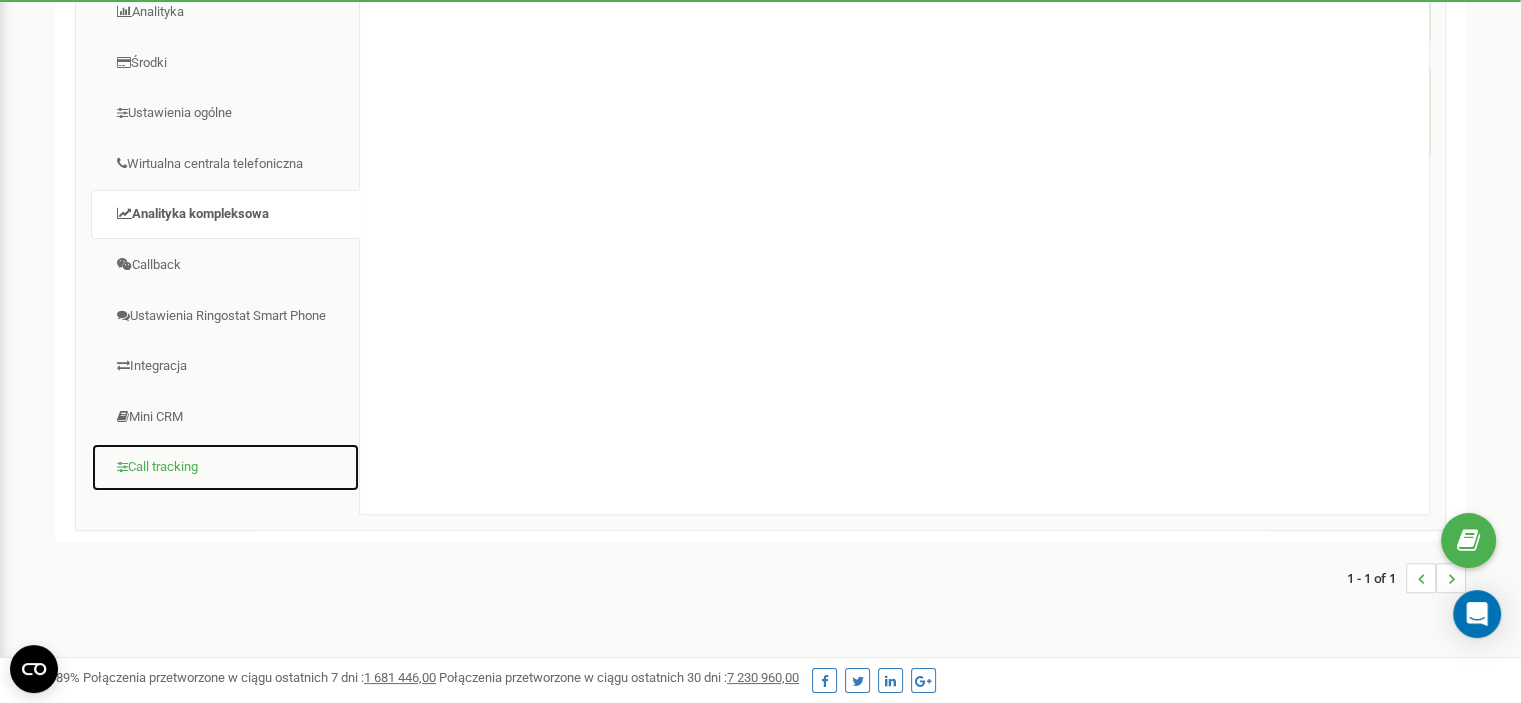 click on "Call tracking" at bounding box center [225, 467] 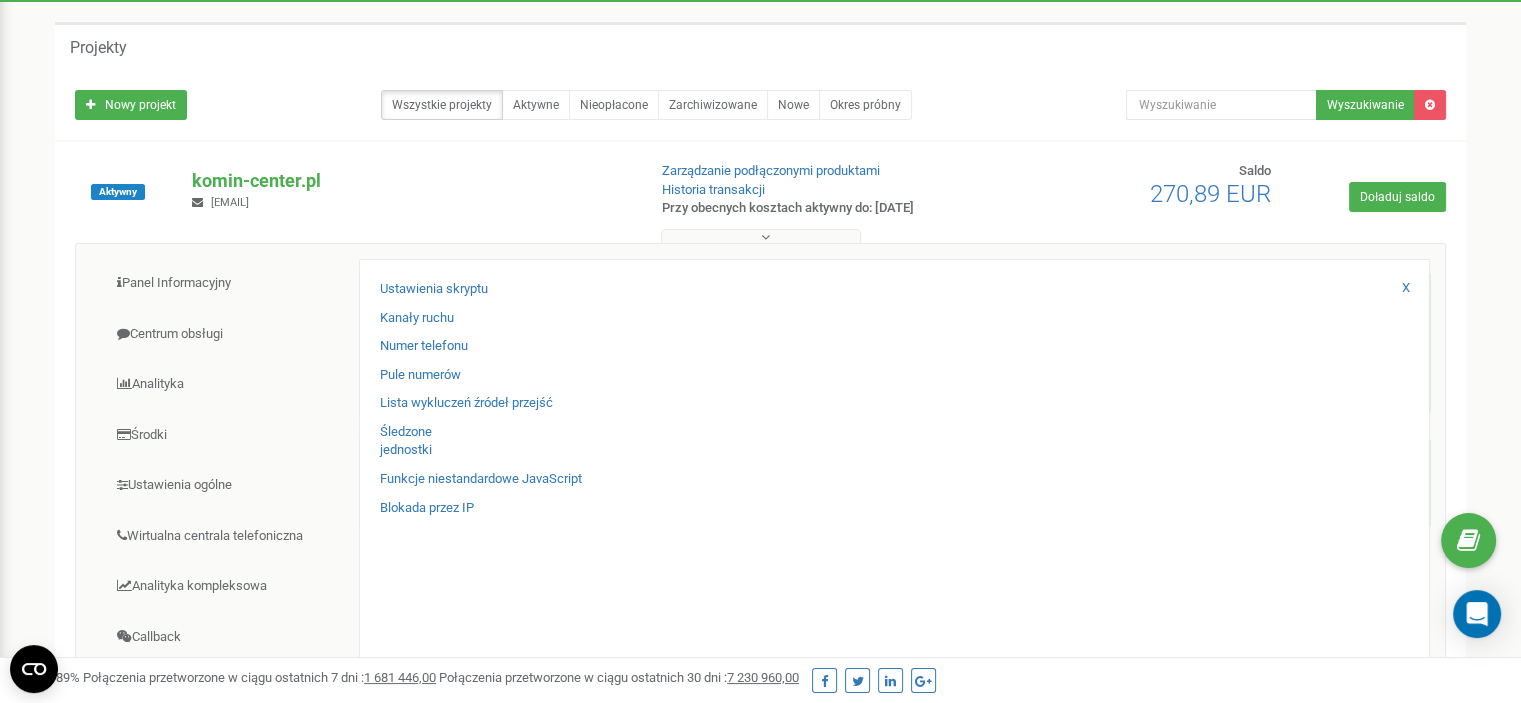 scroll, scrollTop: 80, scrollLeft: 0, axis: vertical 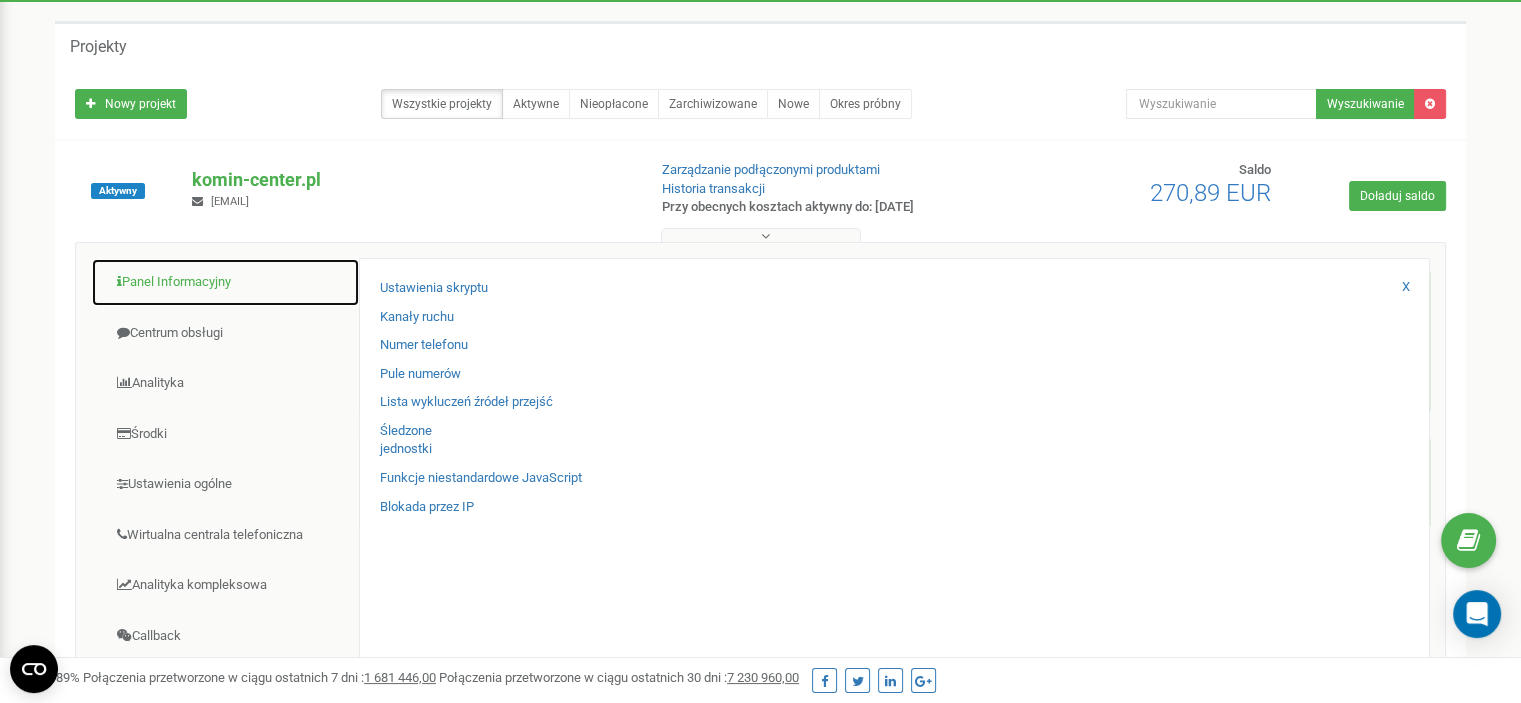 click on "Panel Informacyjny" at bounding box center [225, 282] 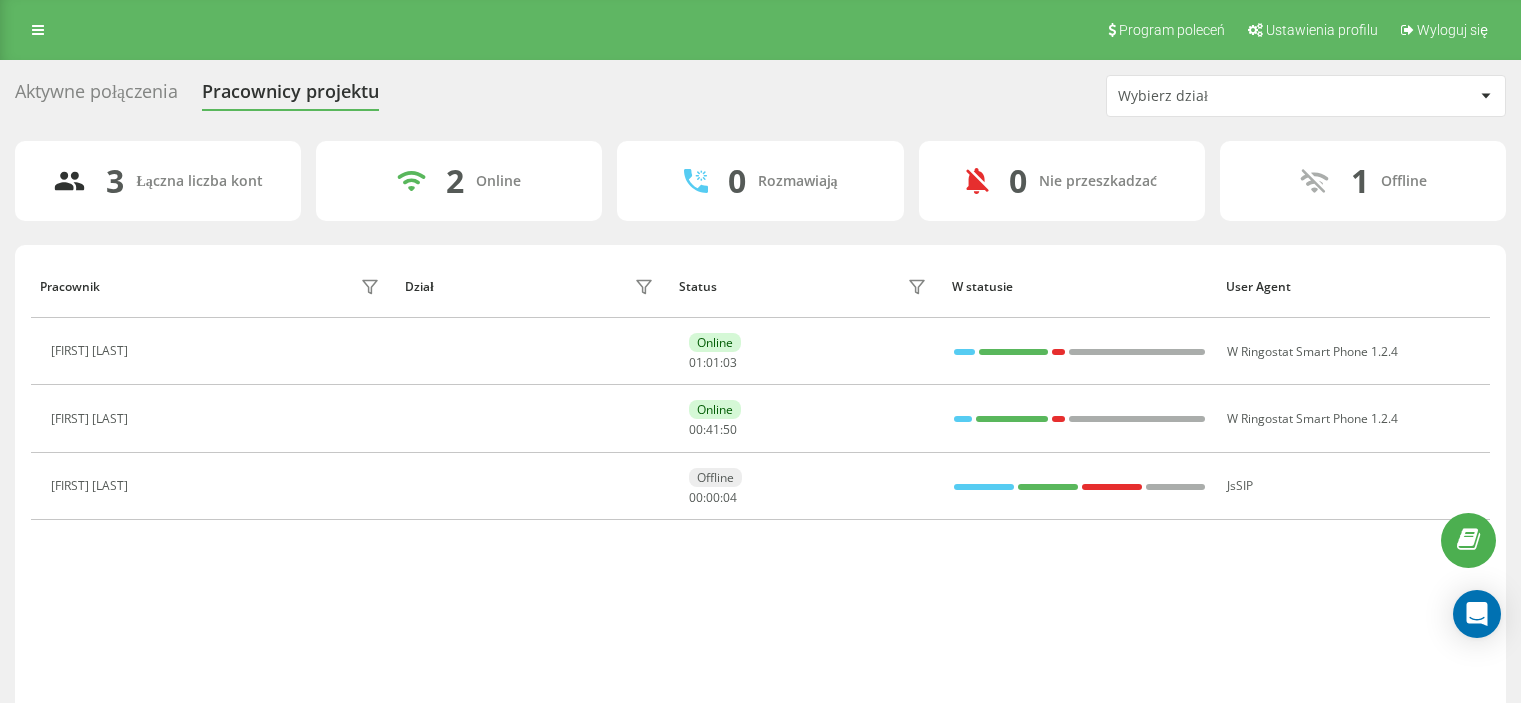 scroll, scrollTop: 0, scrollLeft: 0, axis: both 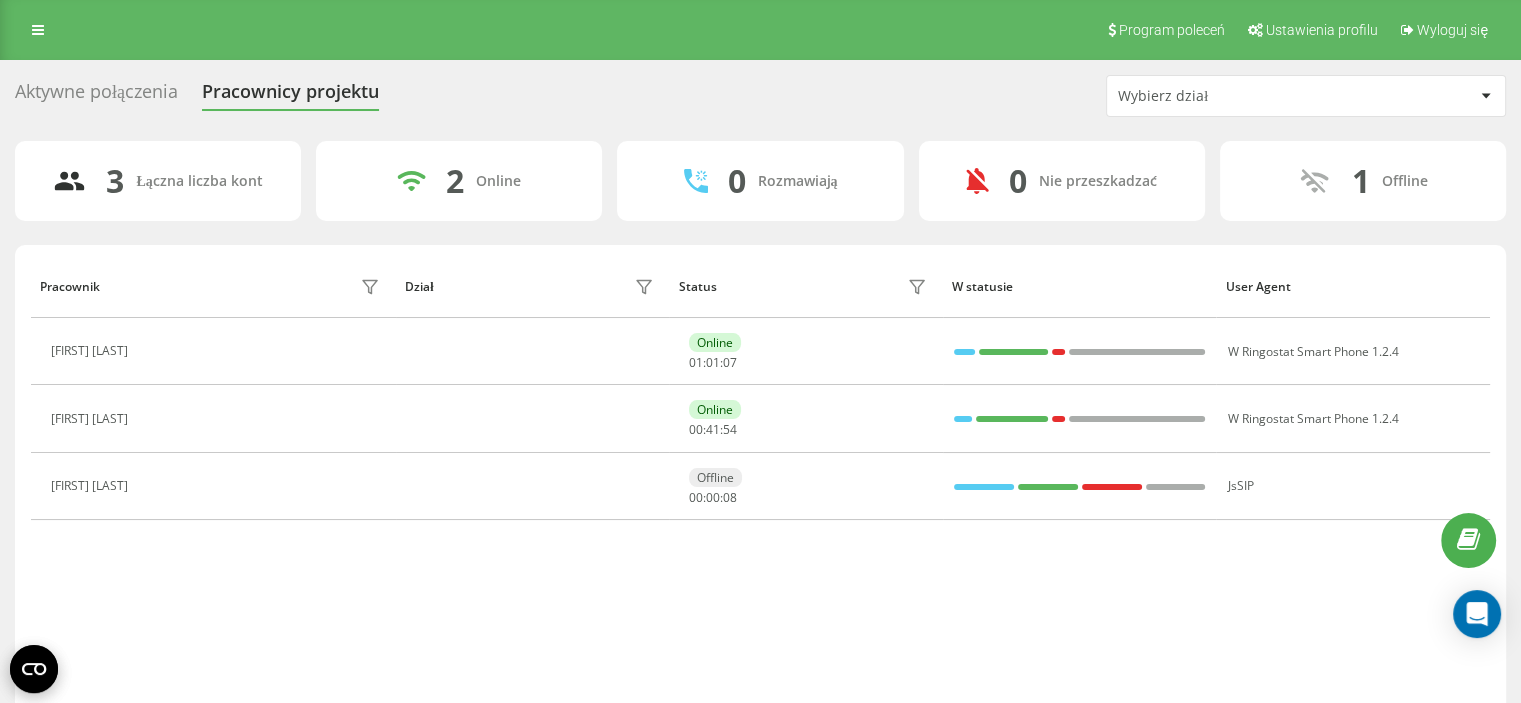 click on "Aktywne połączenia" at bounding box center [96, 96] 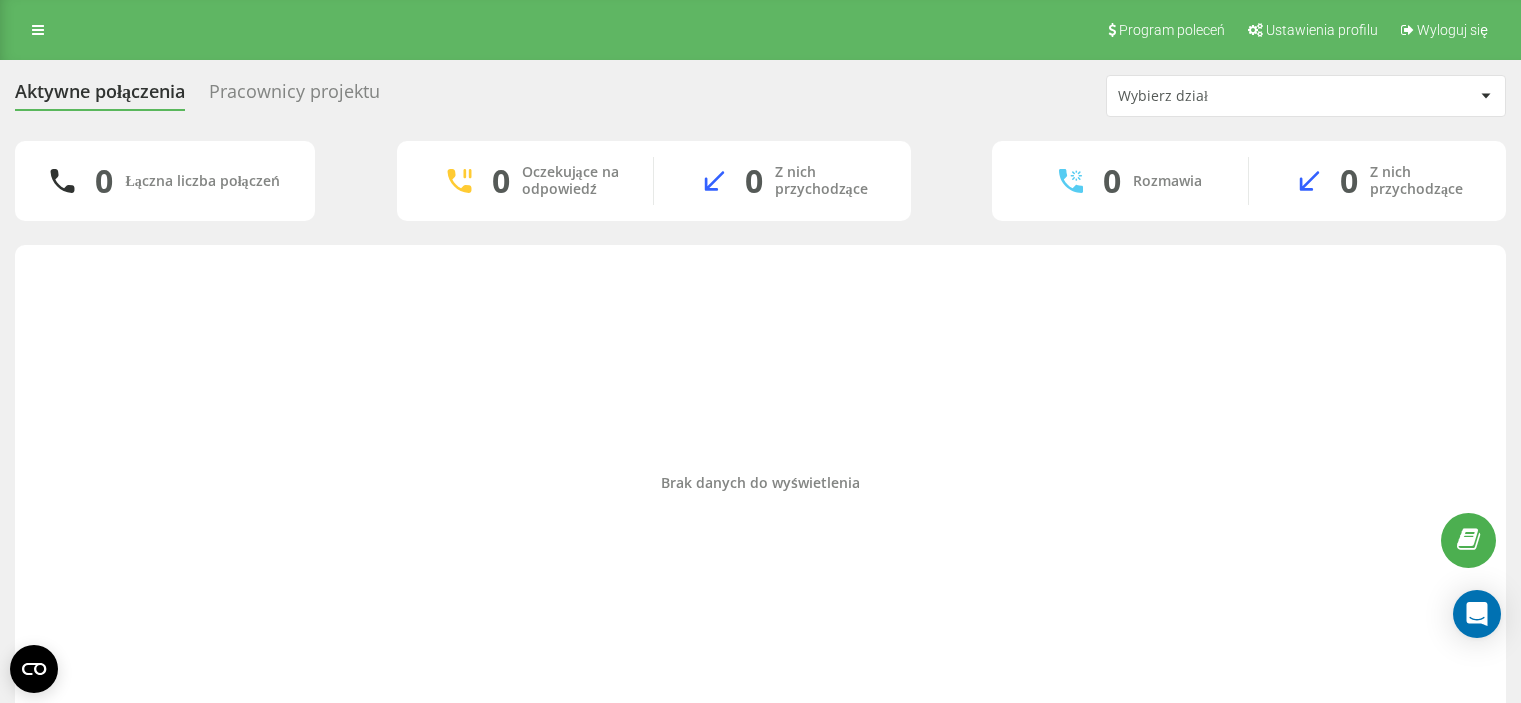 scroll, scrollTop: 0, scrollLeft: 0, axis: both 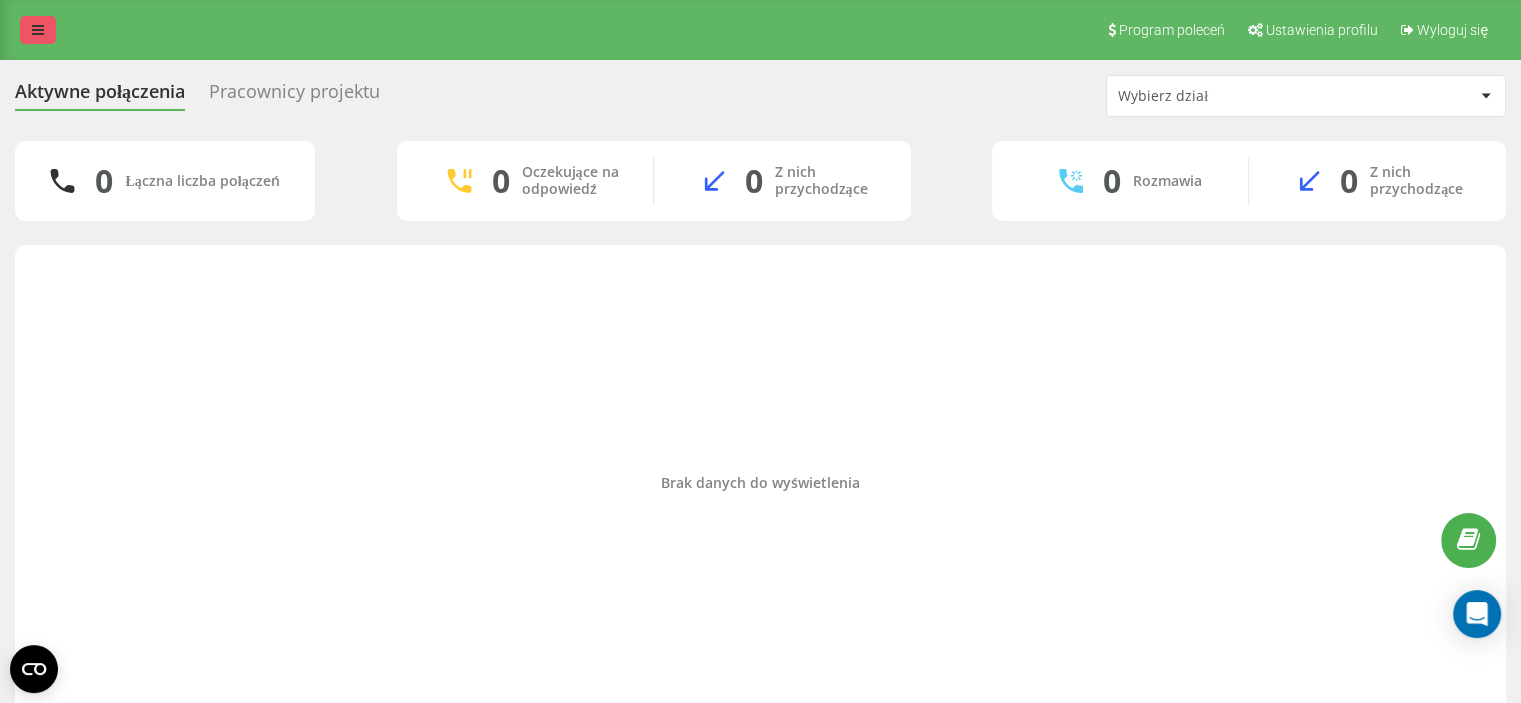 click at bounding box center [38, 30] 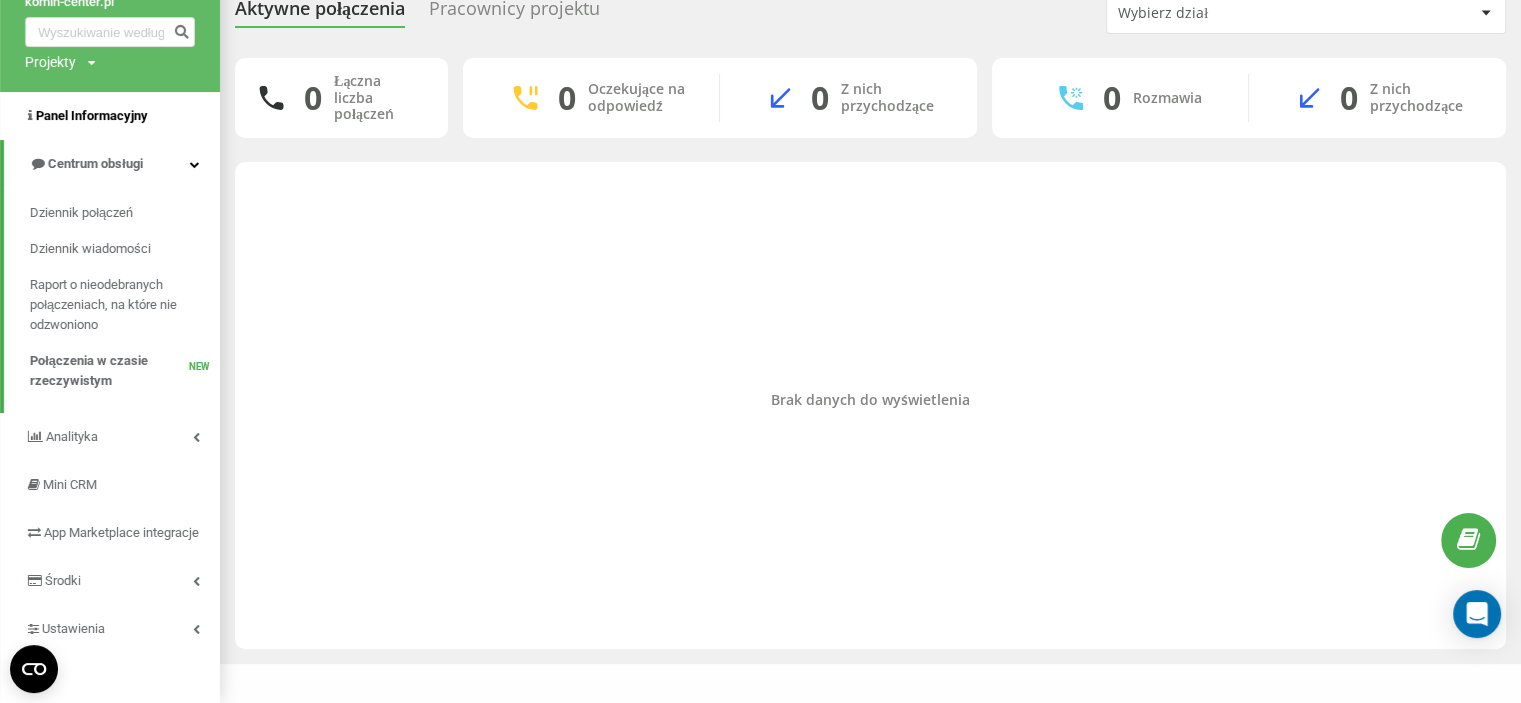 scroll, scrollTop: 103, scrollLeft: 0, axis: vertical 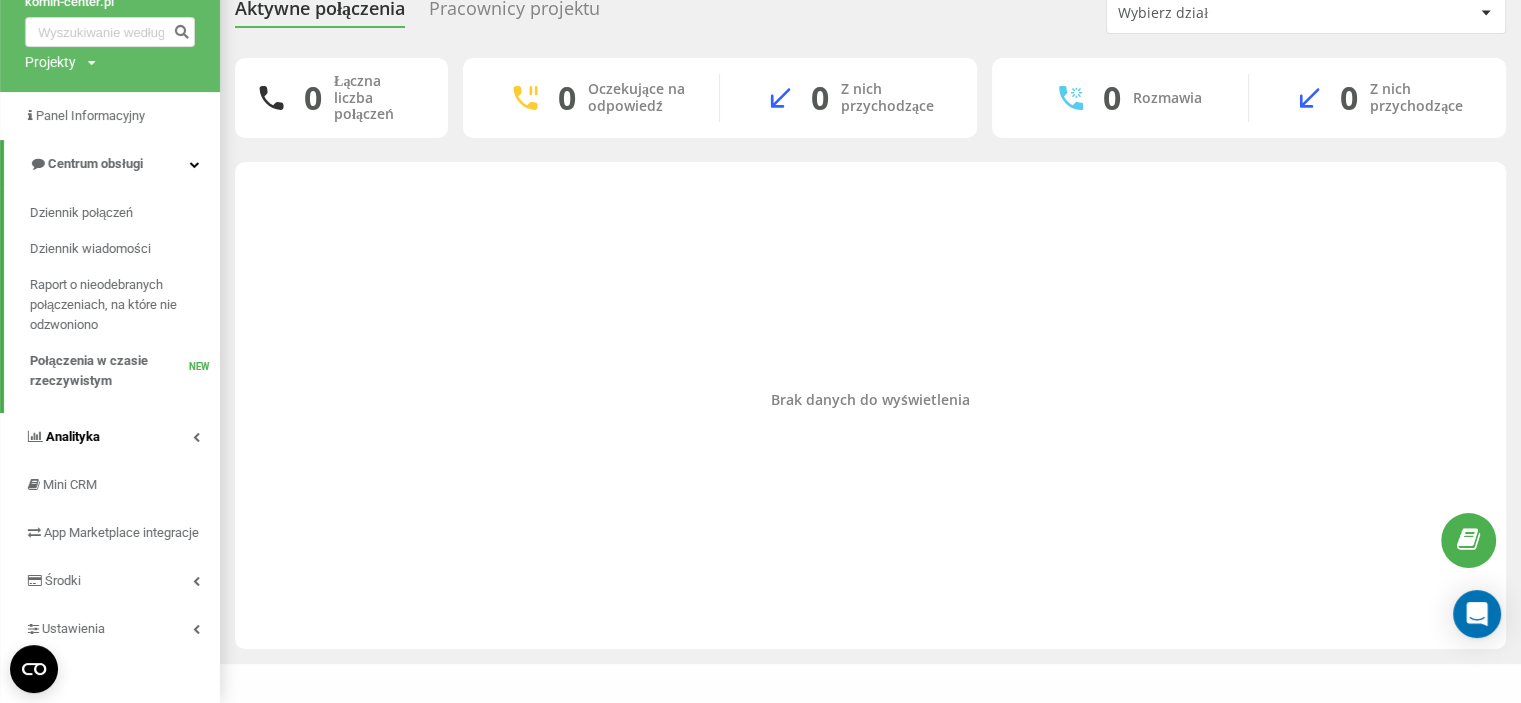 click on "Analityka" at bounding box center [110, 437] 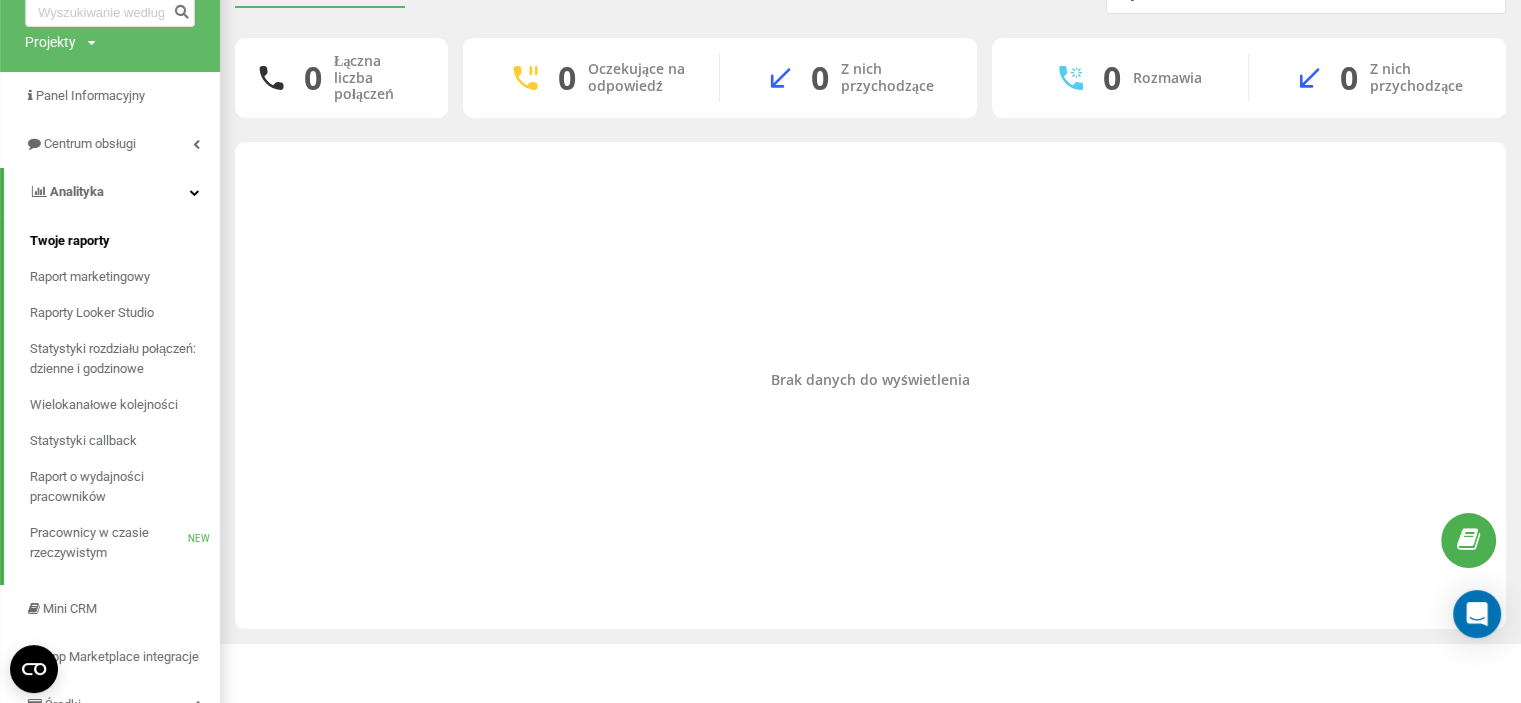 click on "Twoje raporty" at bounding box center (70, 241) 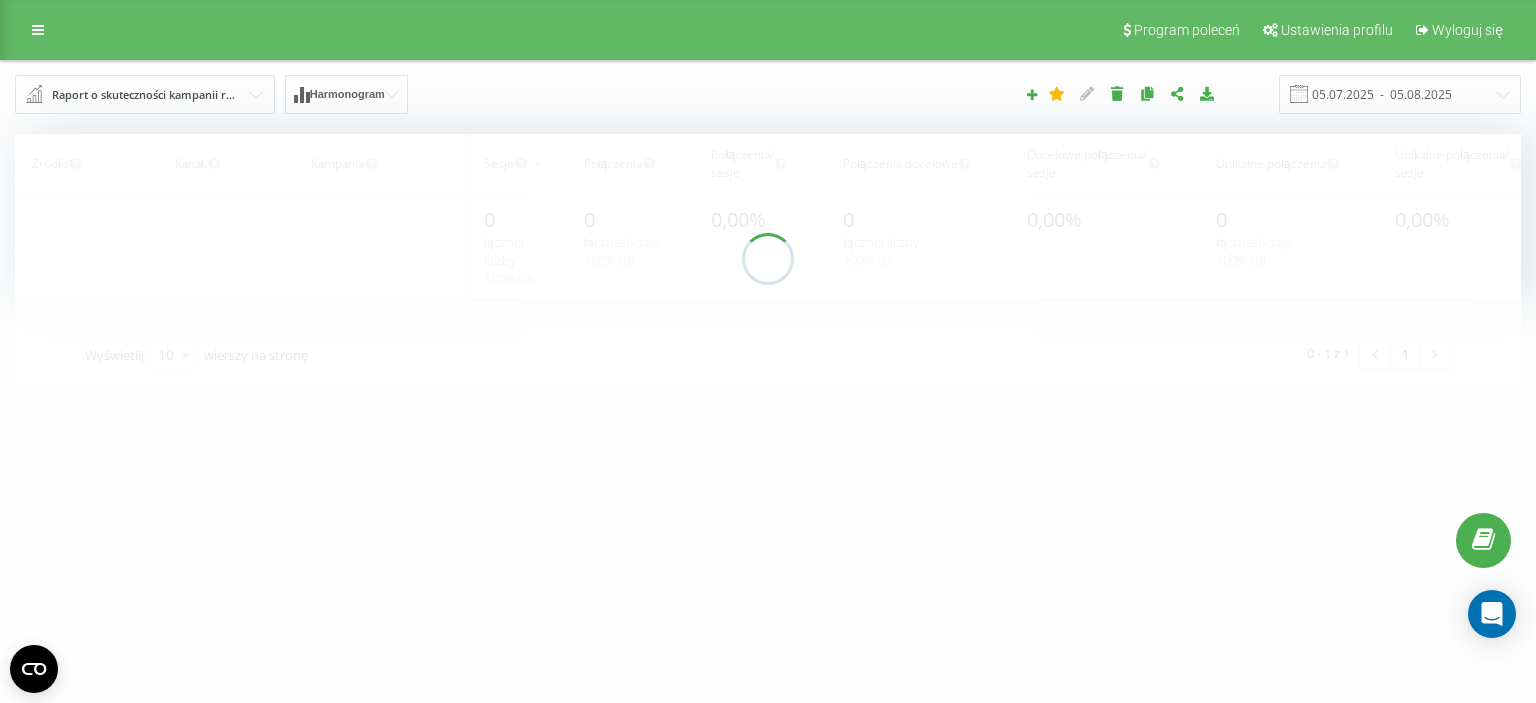 scroll, scrollTop: 0, scrollLeft: 0, axis: both 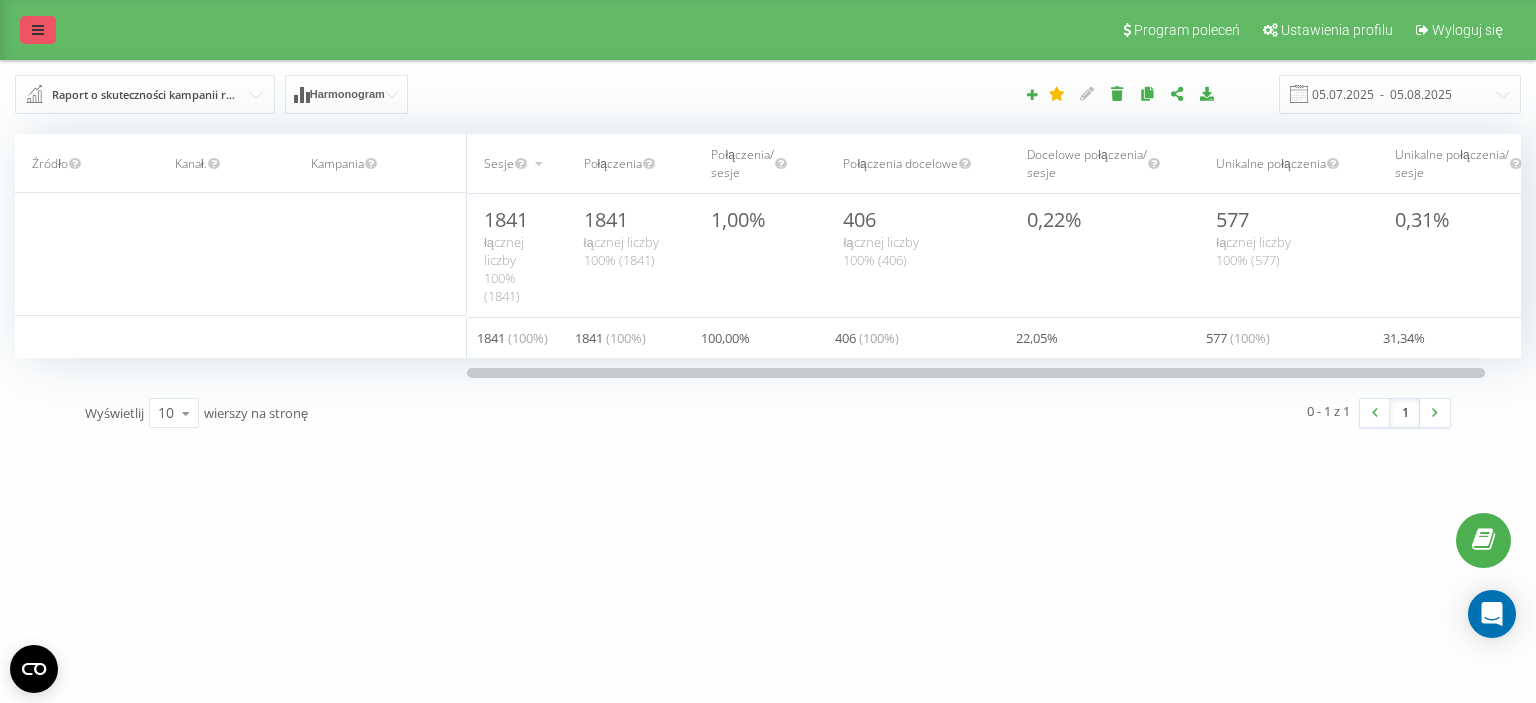 click at bounding box center [38, 30] 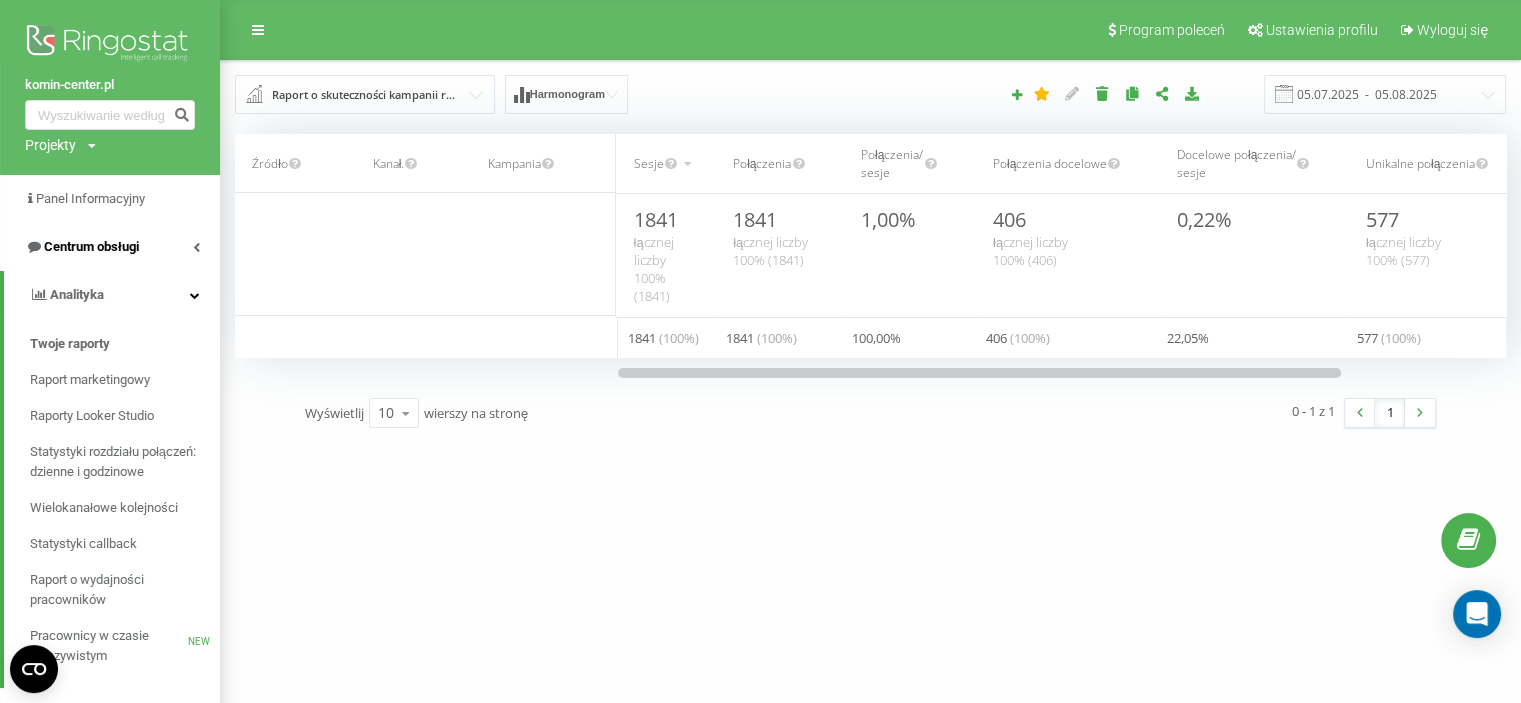 click on "Centrum obsługi" at bounding box center (110, 247) 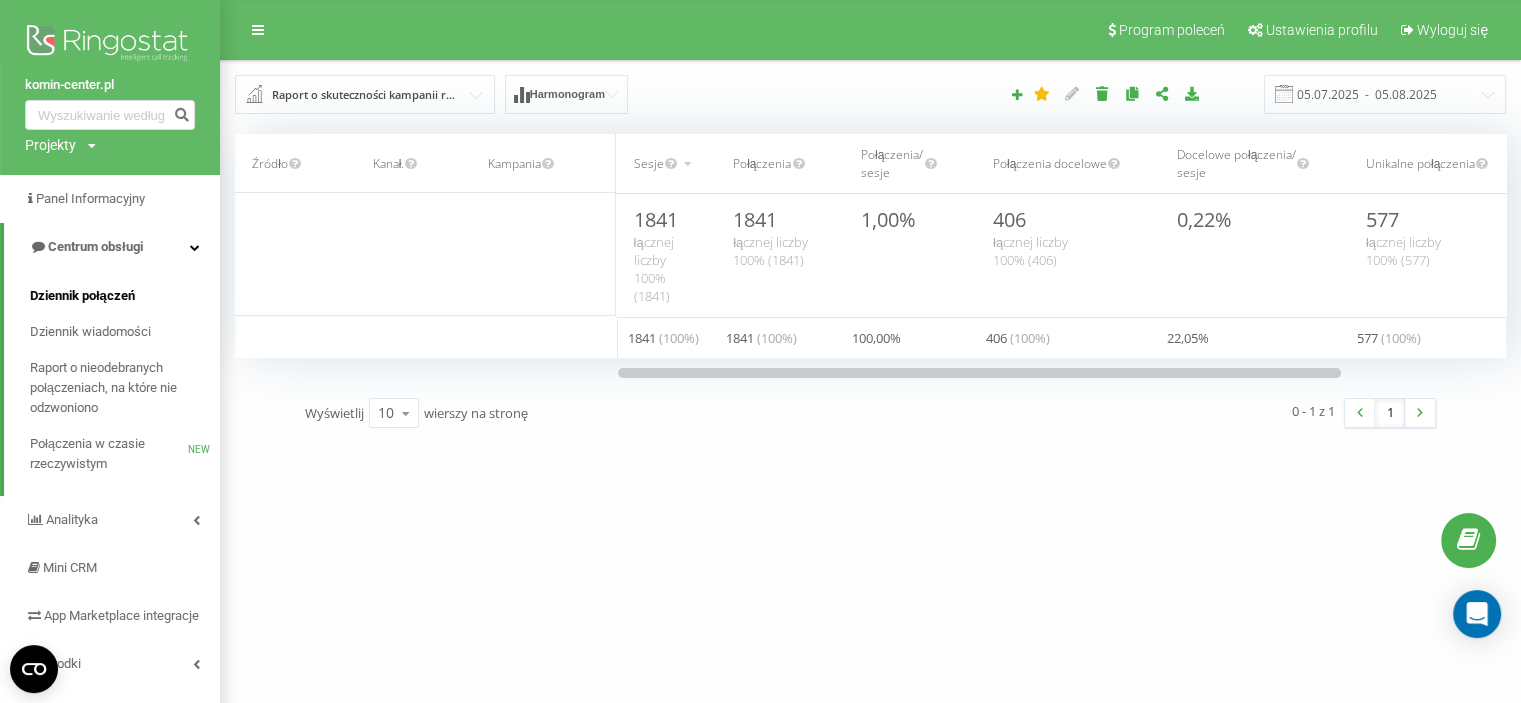 click on "Dziennik połączeń" at bounding box center [82, 296] 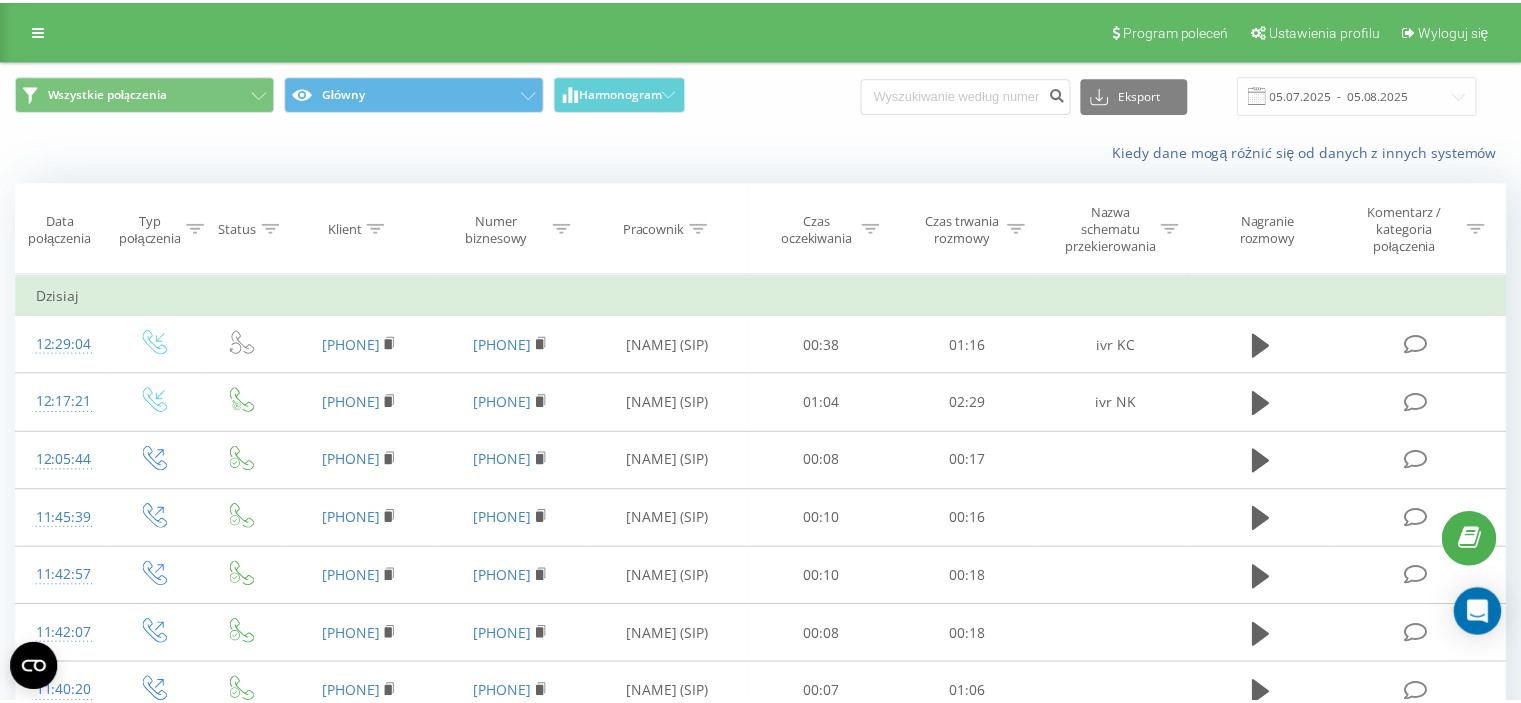 scroll, scrollTop: 0, scrollLeft: 0, axis: both 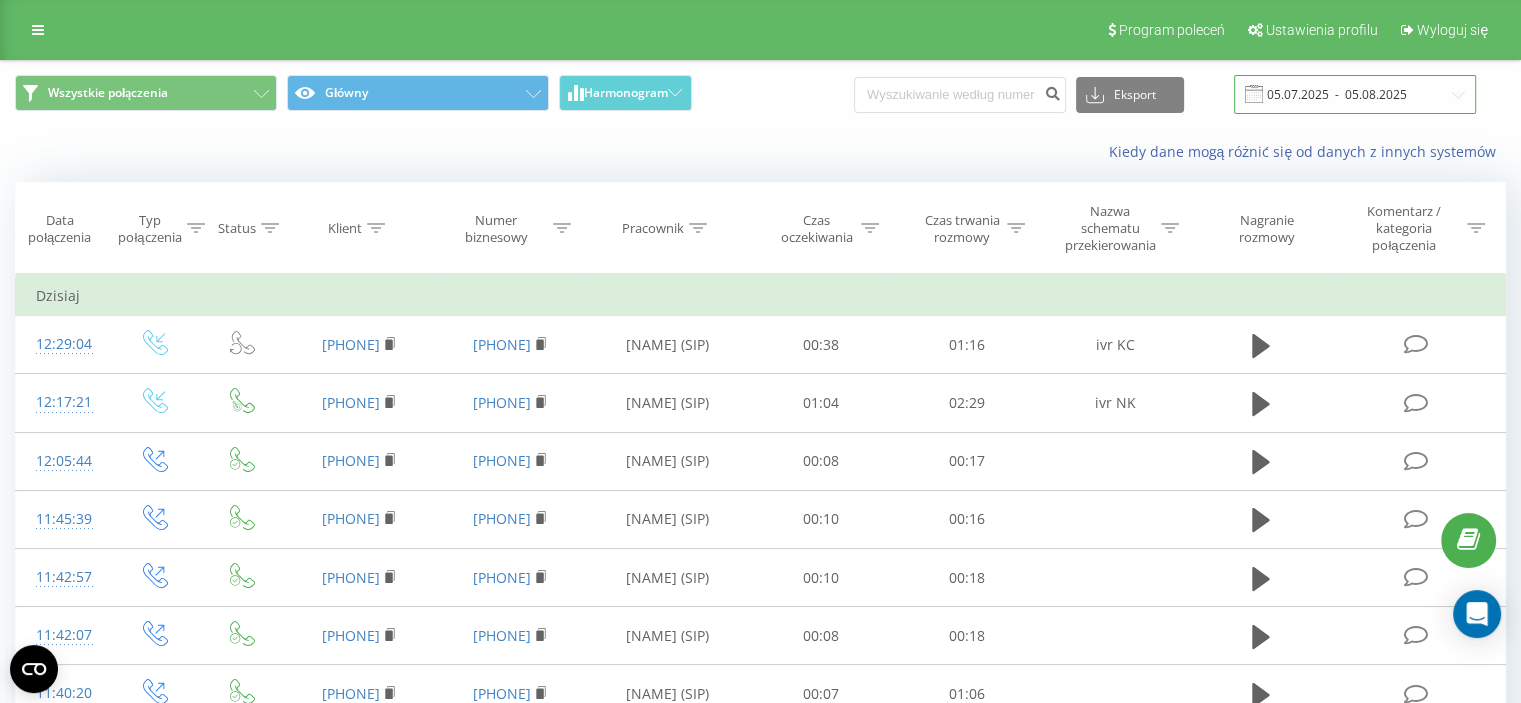 click on "05.07.2025  -  05.08.2025" at bounding box center [1355, 94] 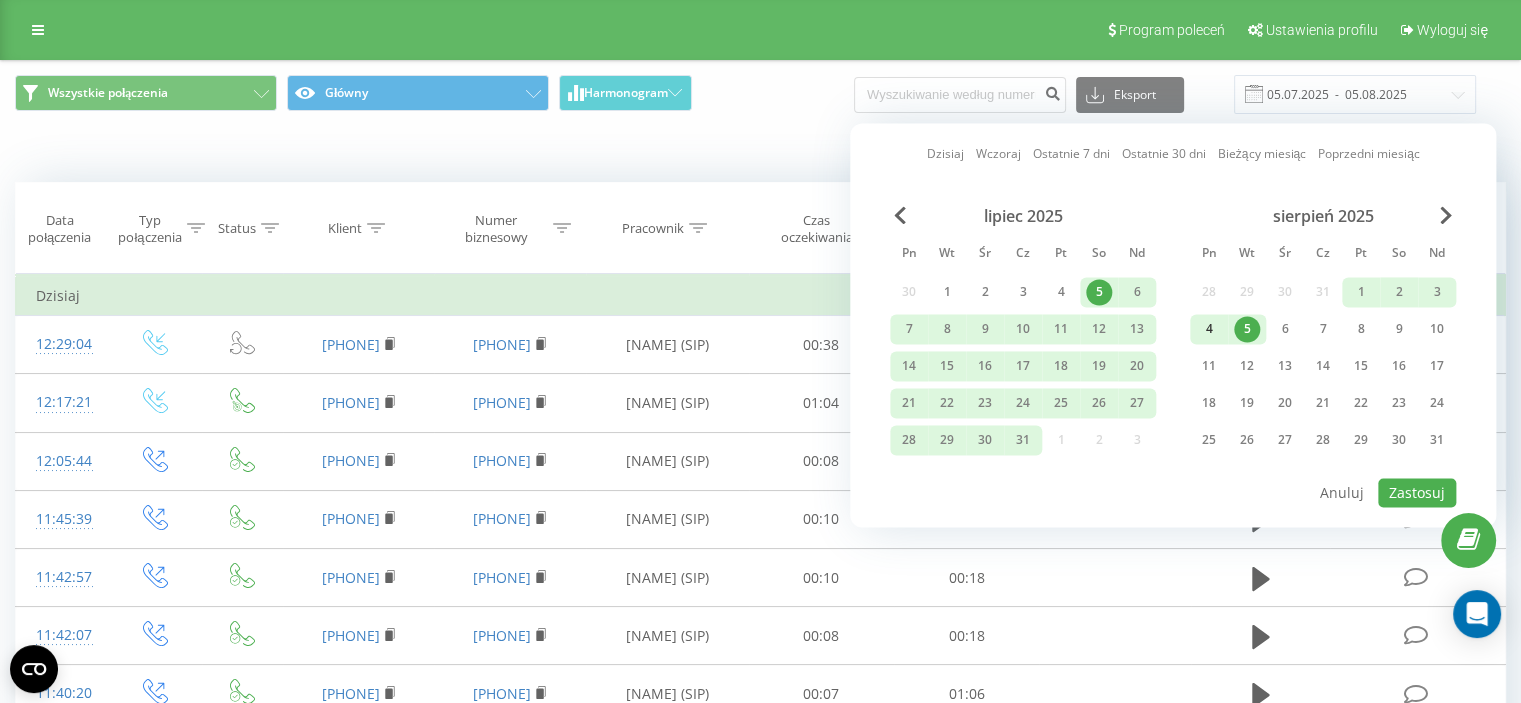 click on "4" at bounding box center [1209, 329] 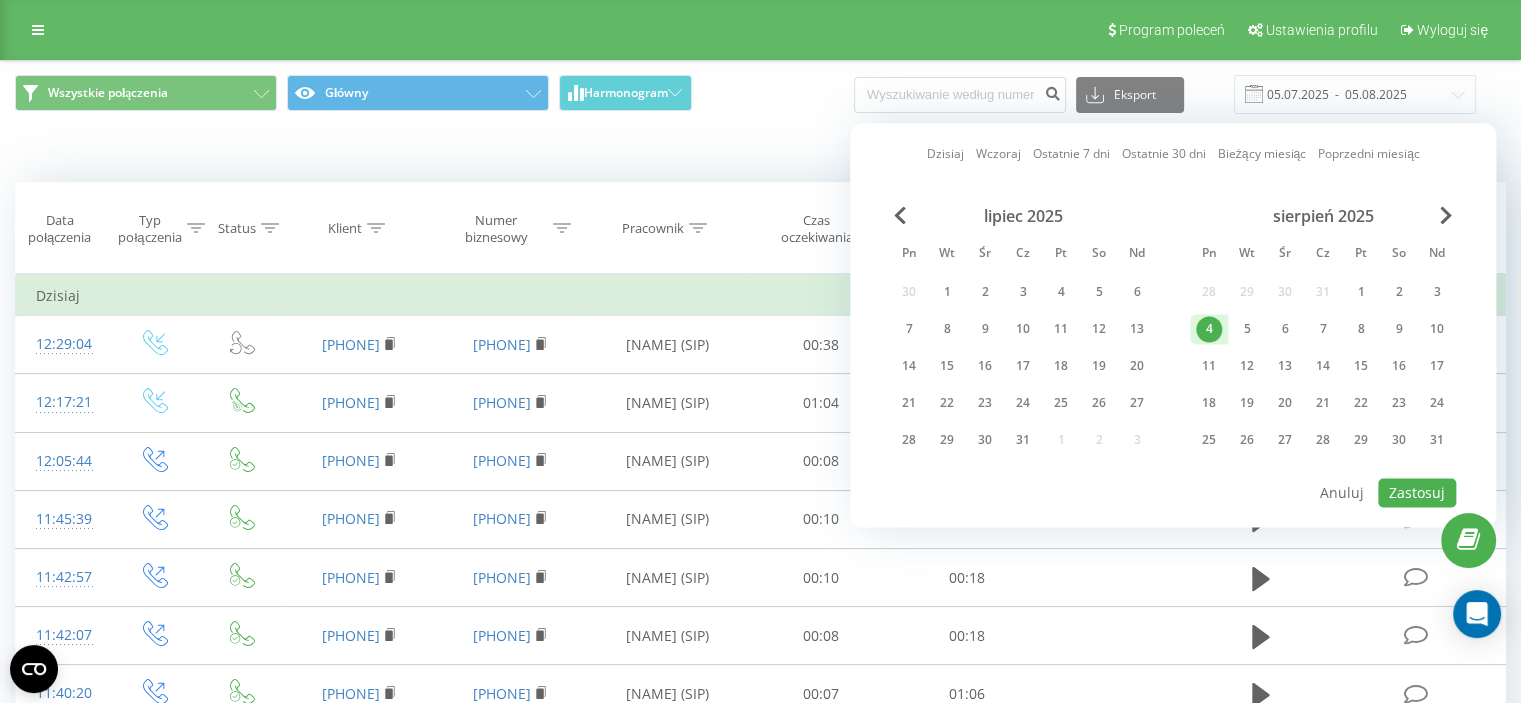 click on "4" at bounding box center (1209, 329) 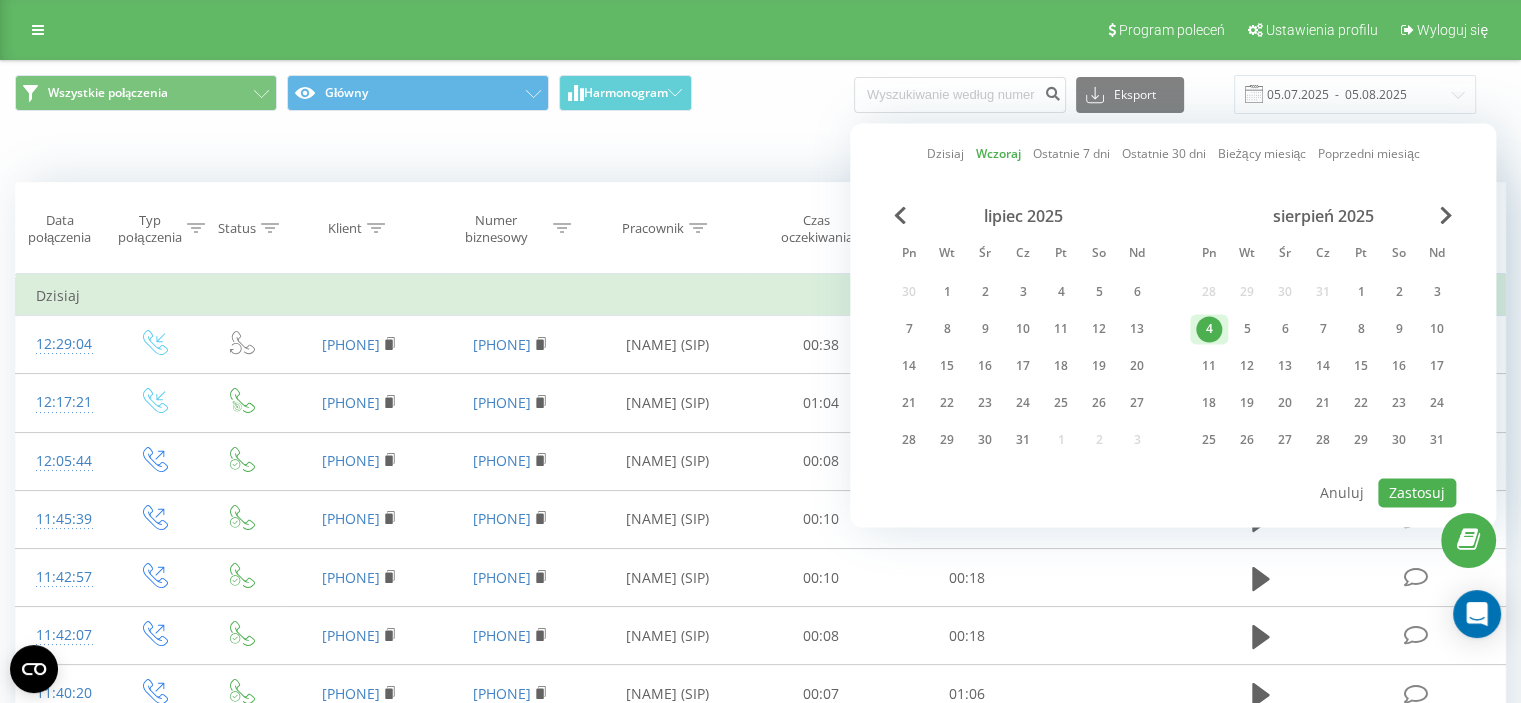 click on "4" at bounding box center [1209, 329] 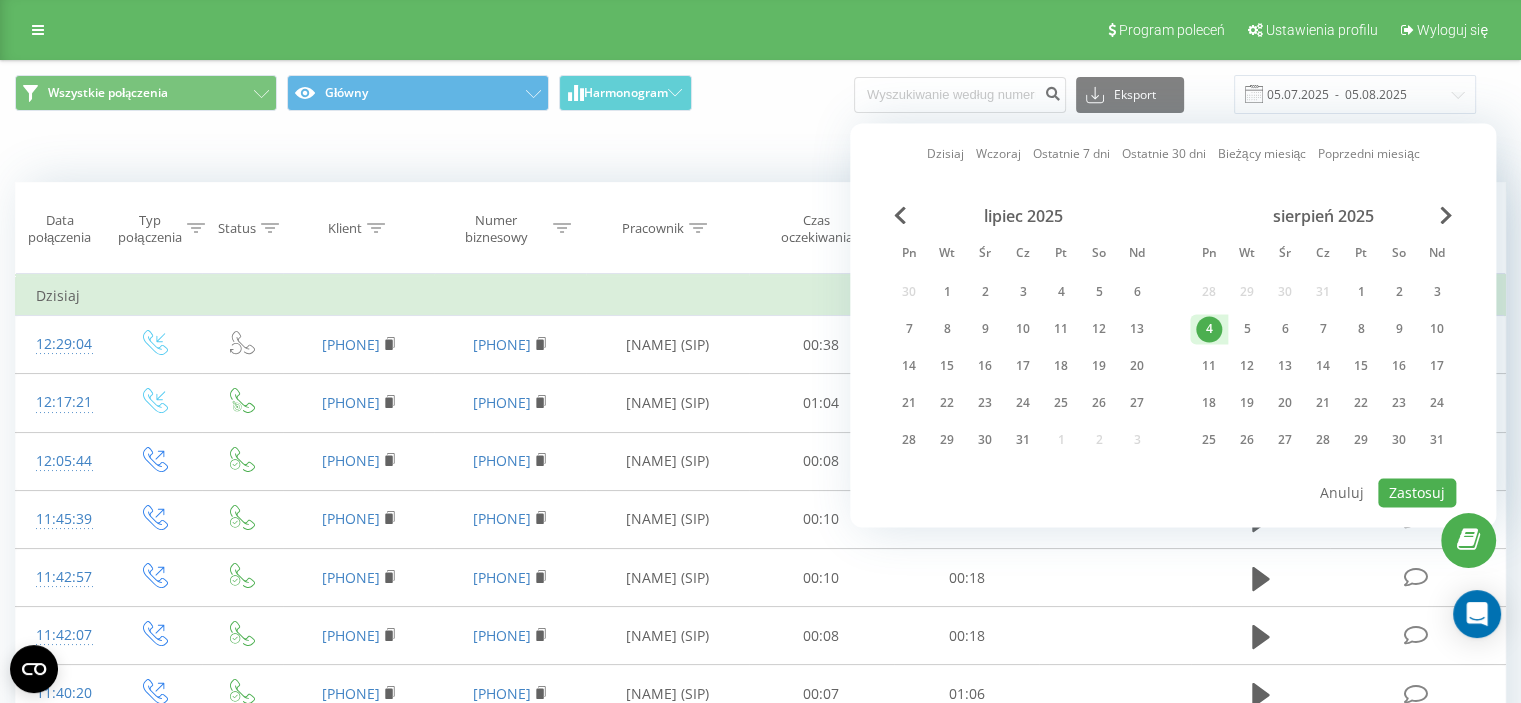click on "4" at bounding box center [1209, 329] 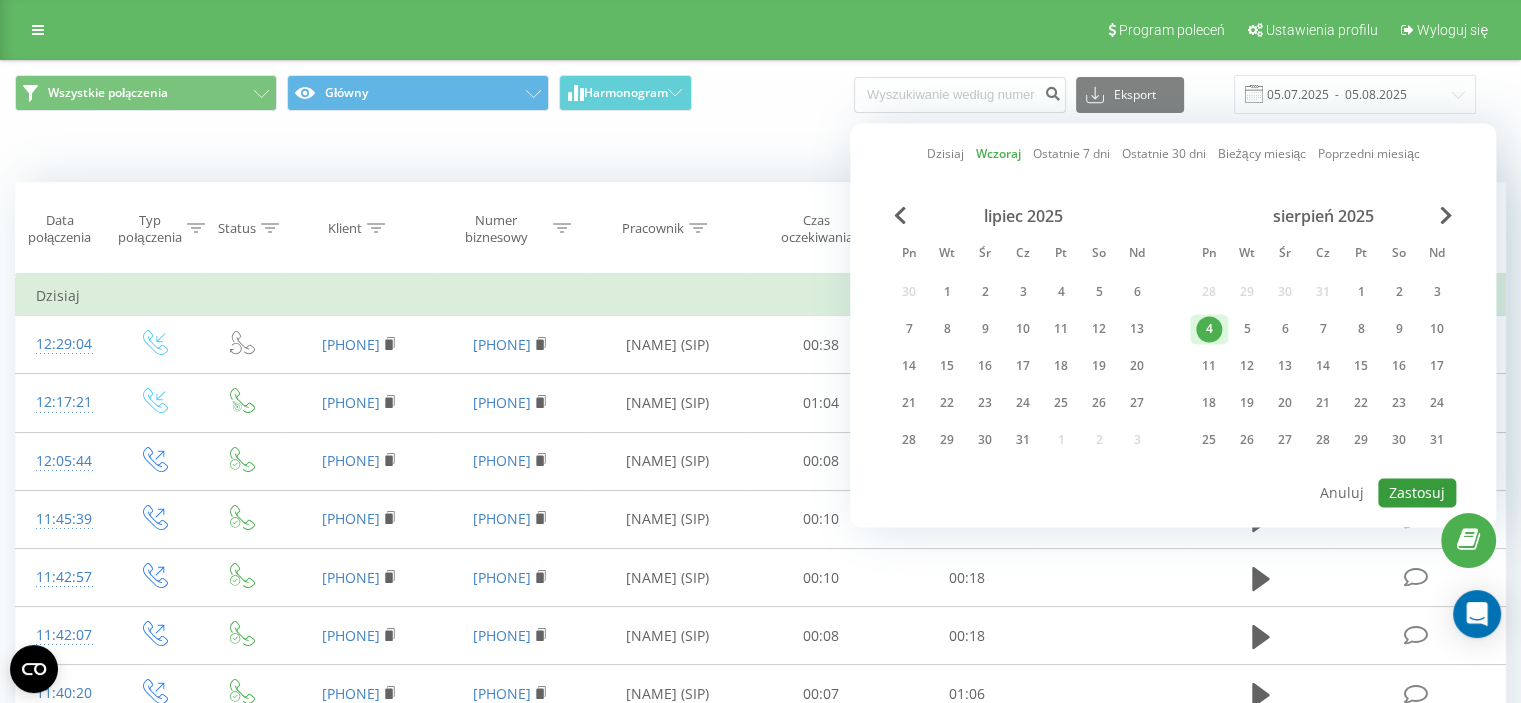 click on "Zastosuj" at bounding box center (1417, 492) 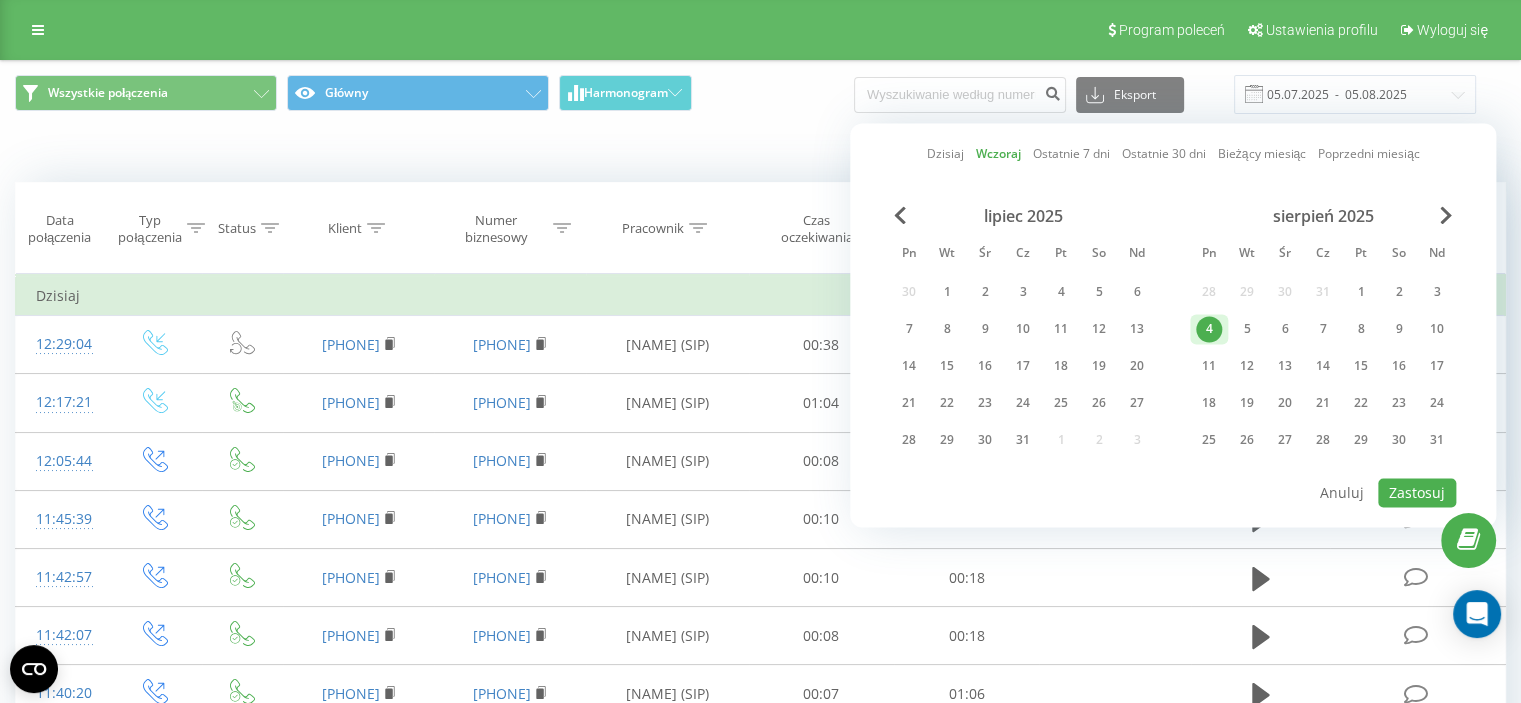 type on "04.08.2025  -  04.08.2025" 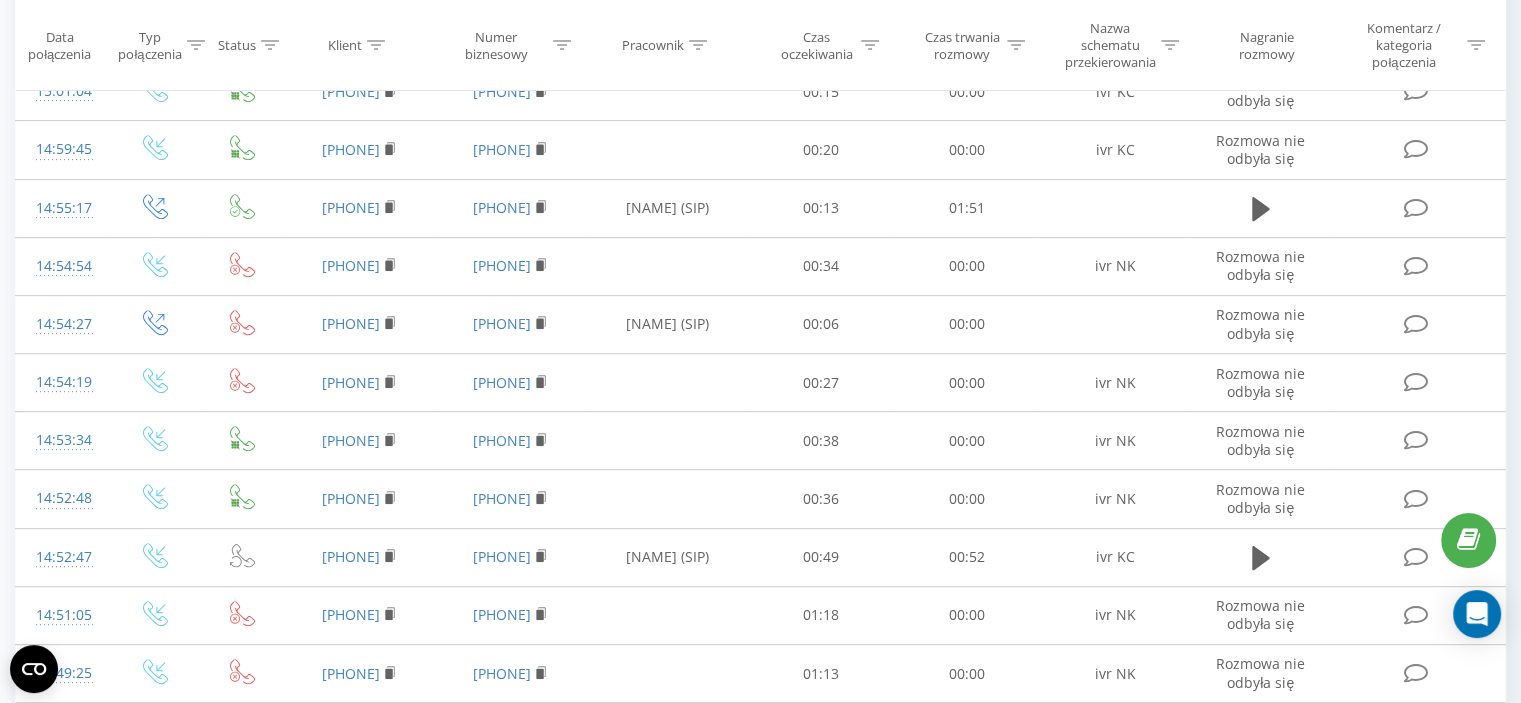 scroll, scrollTop: 1152, scrollLeft: 0, axis: vertical 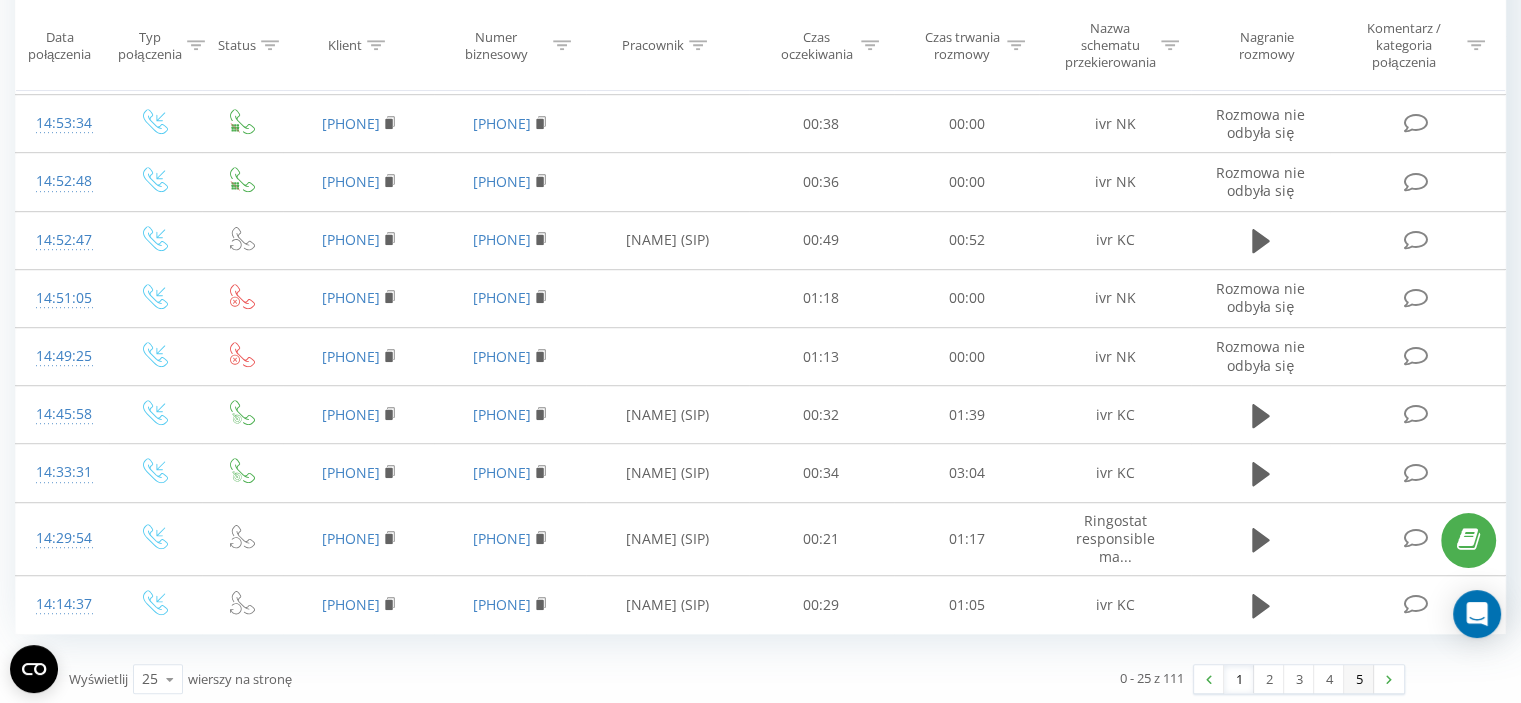 click on "5" at bounding box center [1359, 679] 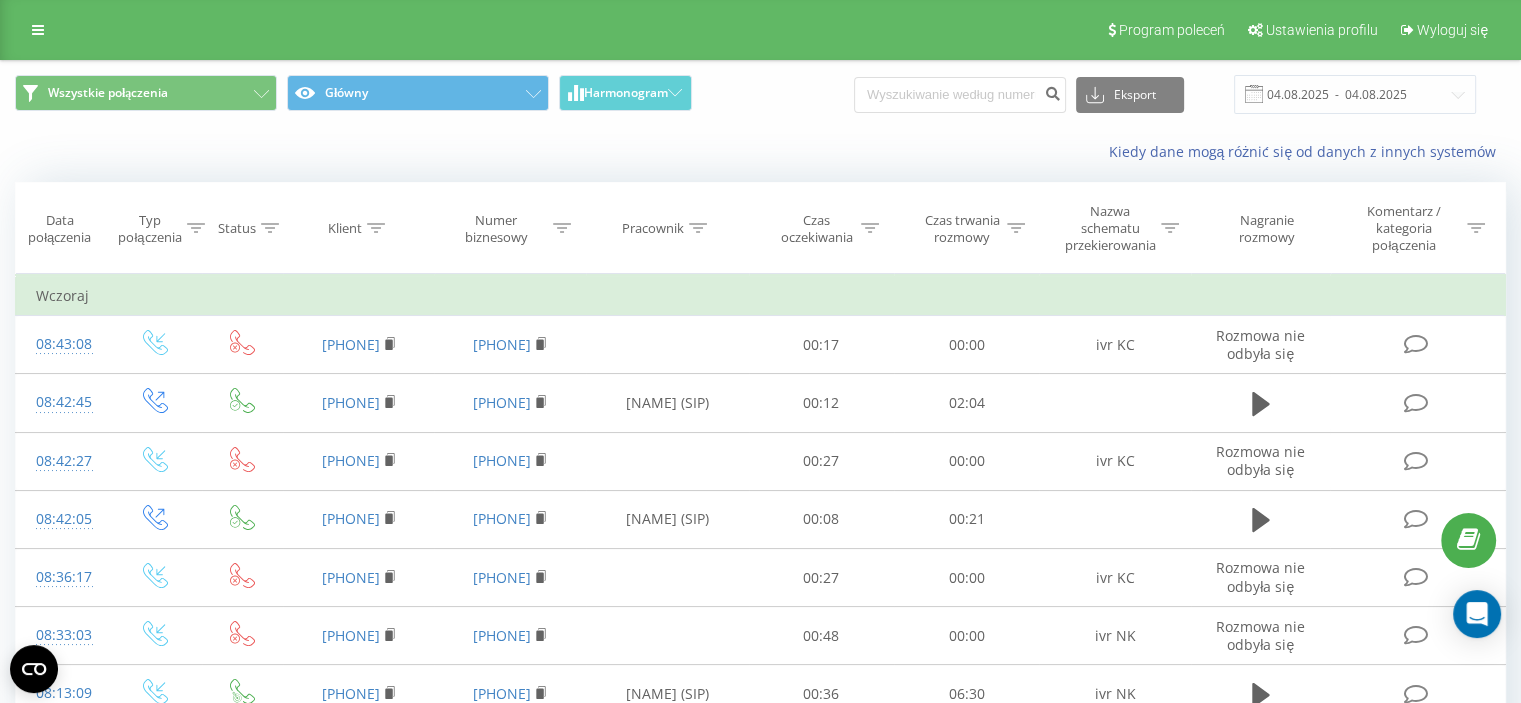 scroll, scrollTop: 324, scrollLeft: 0, axis: vertical 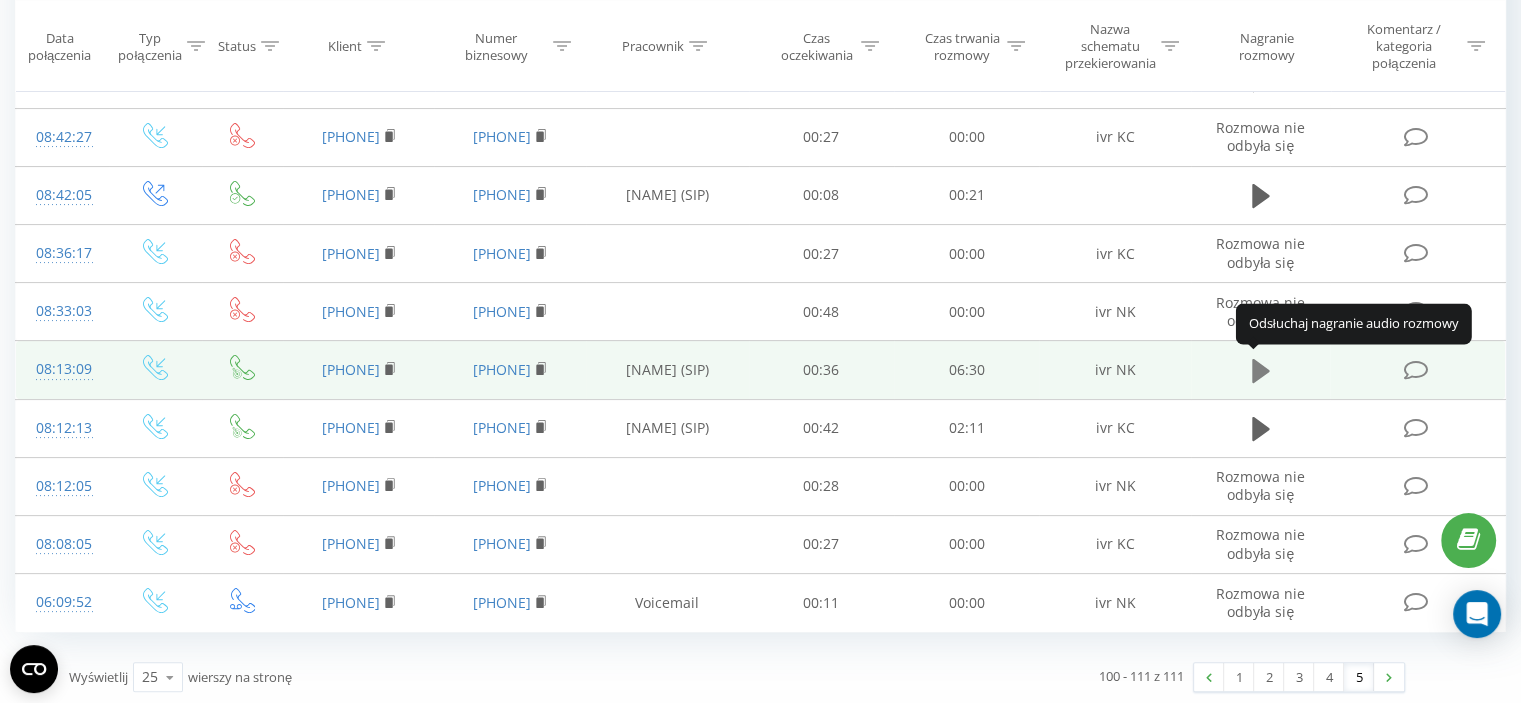 click 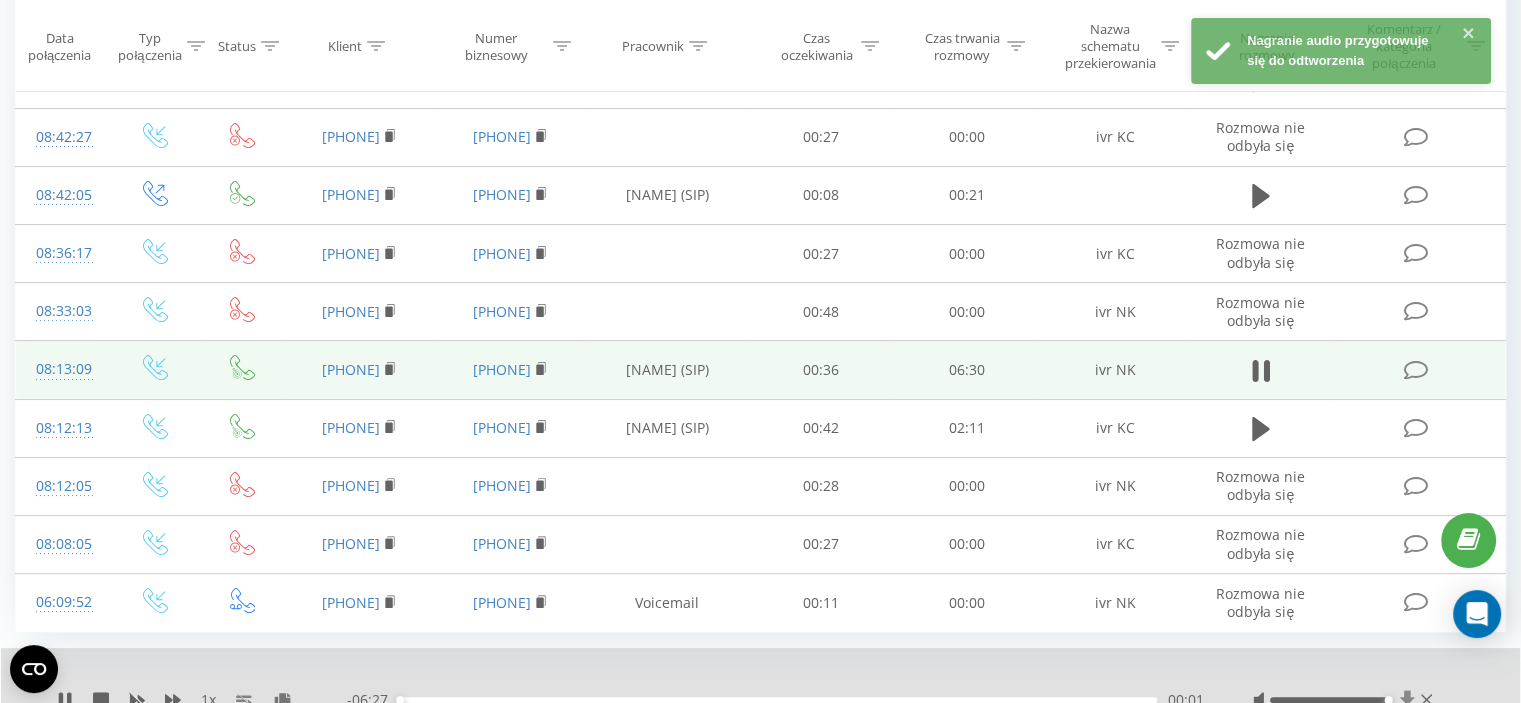 drag, startPoint x: 1330, startPoint y: 694, endPoint x: 1410, endPoint y: 694, distance: 80 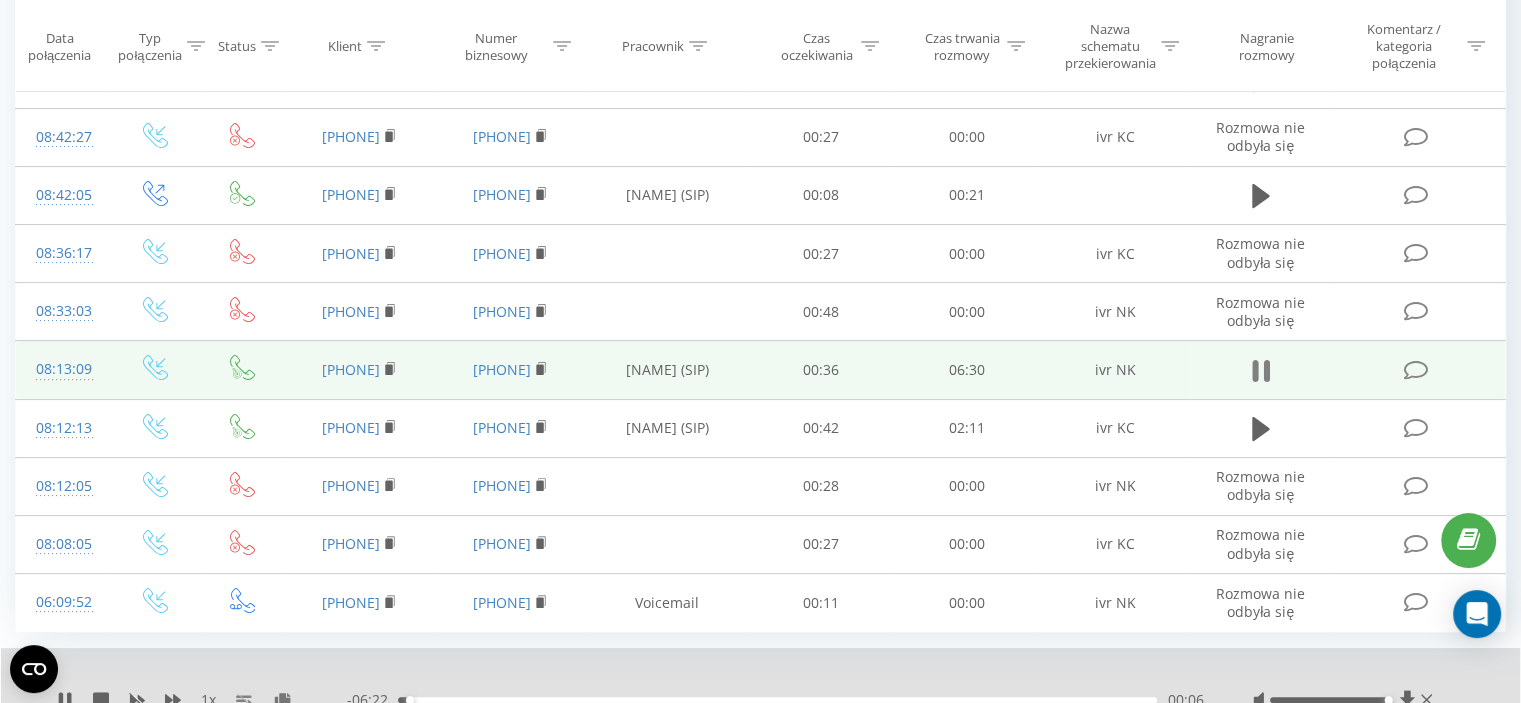 click 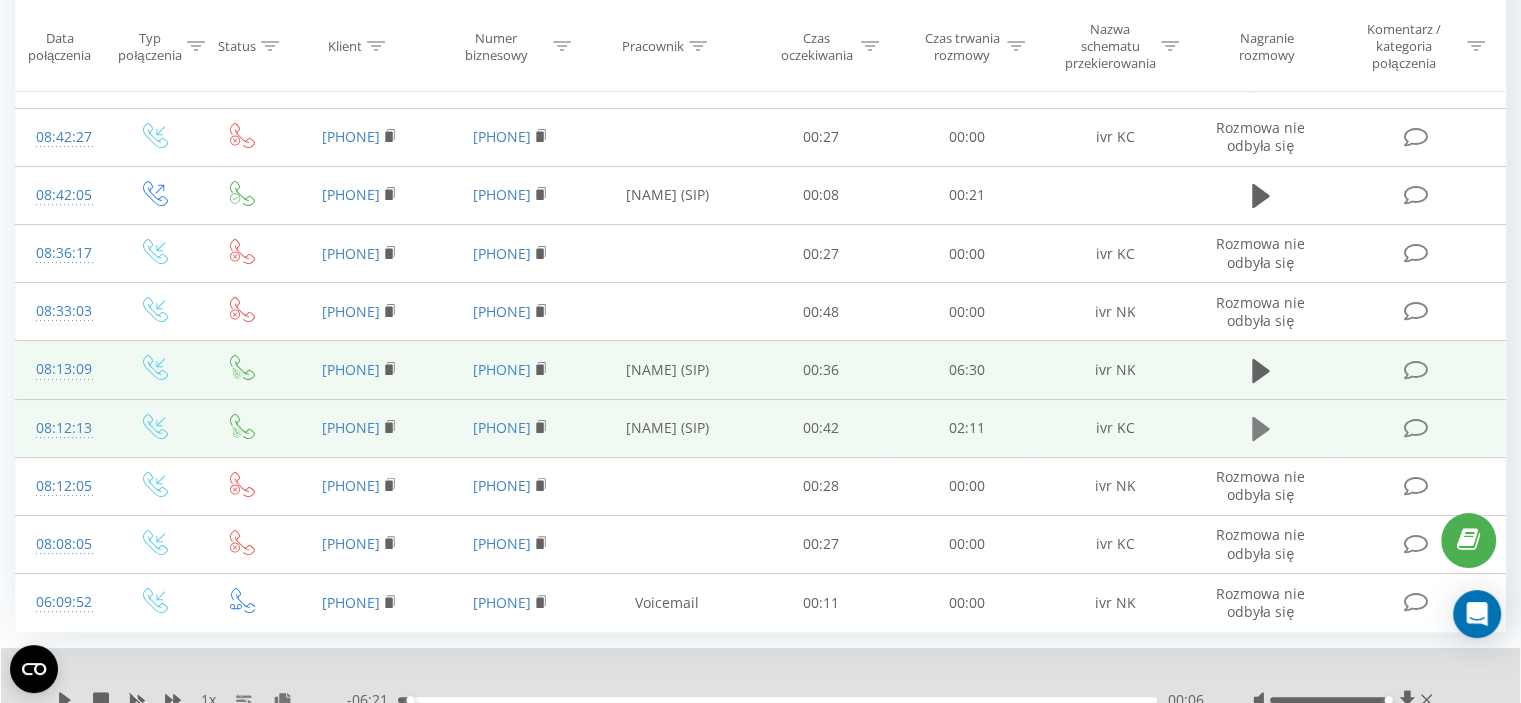 click 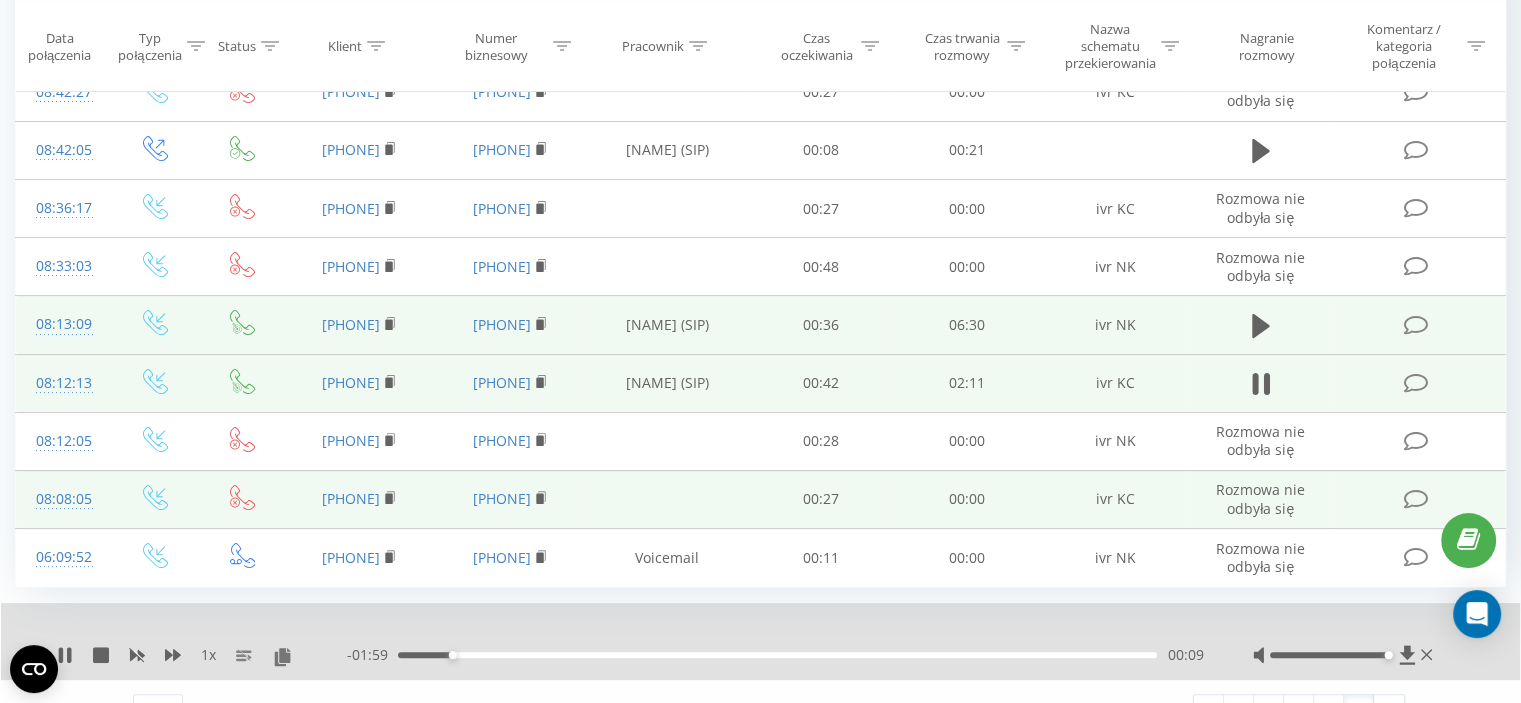 scroll, scrollTop: 376, scrollLeft: 0, axis: vertical 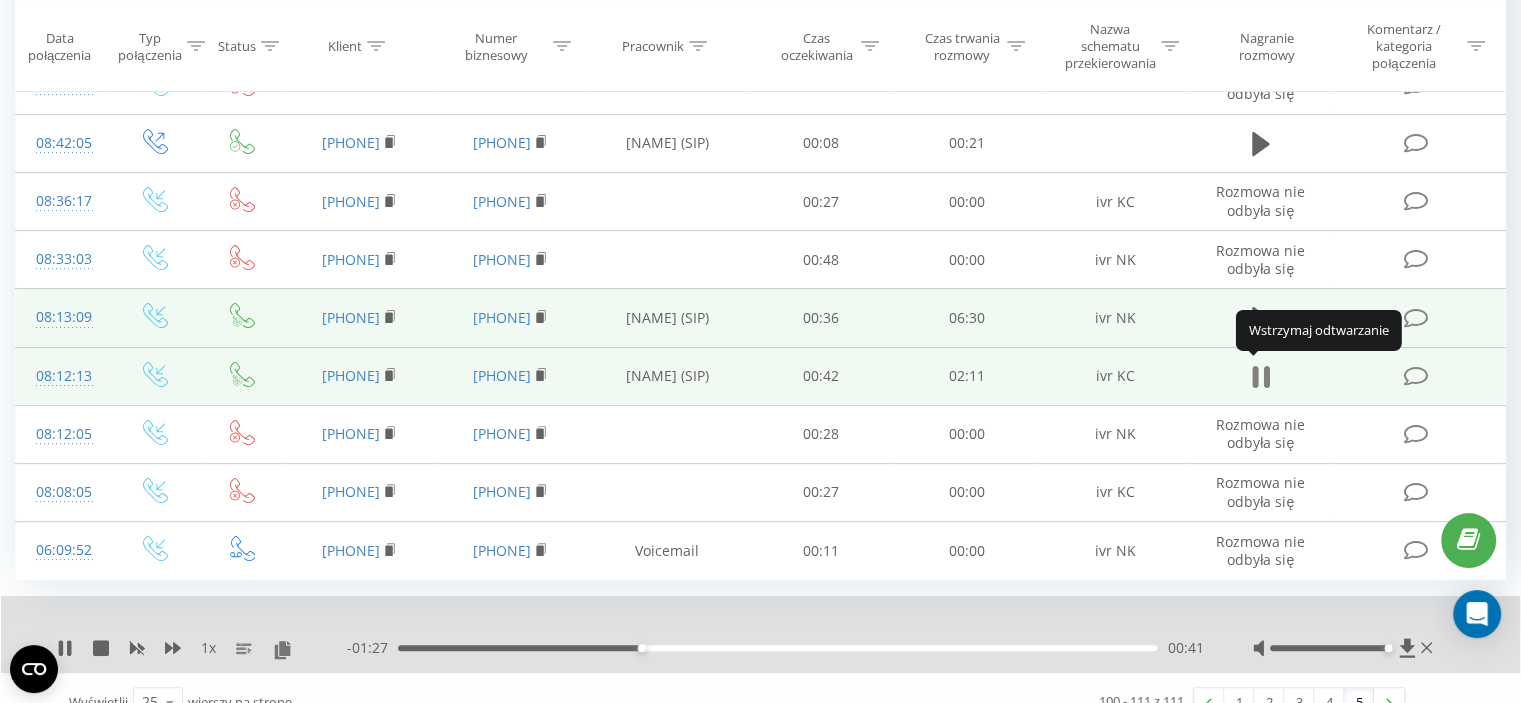 click 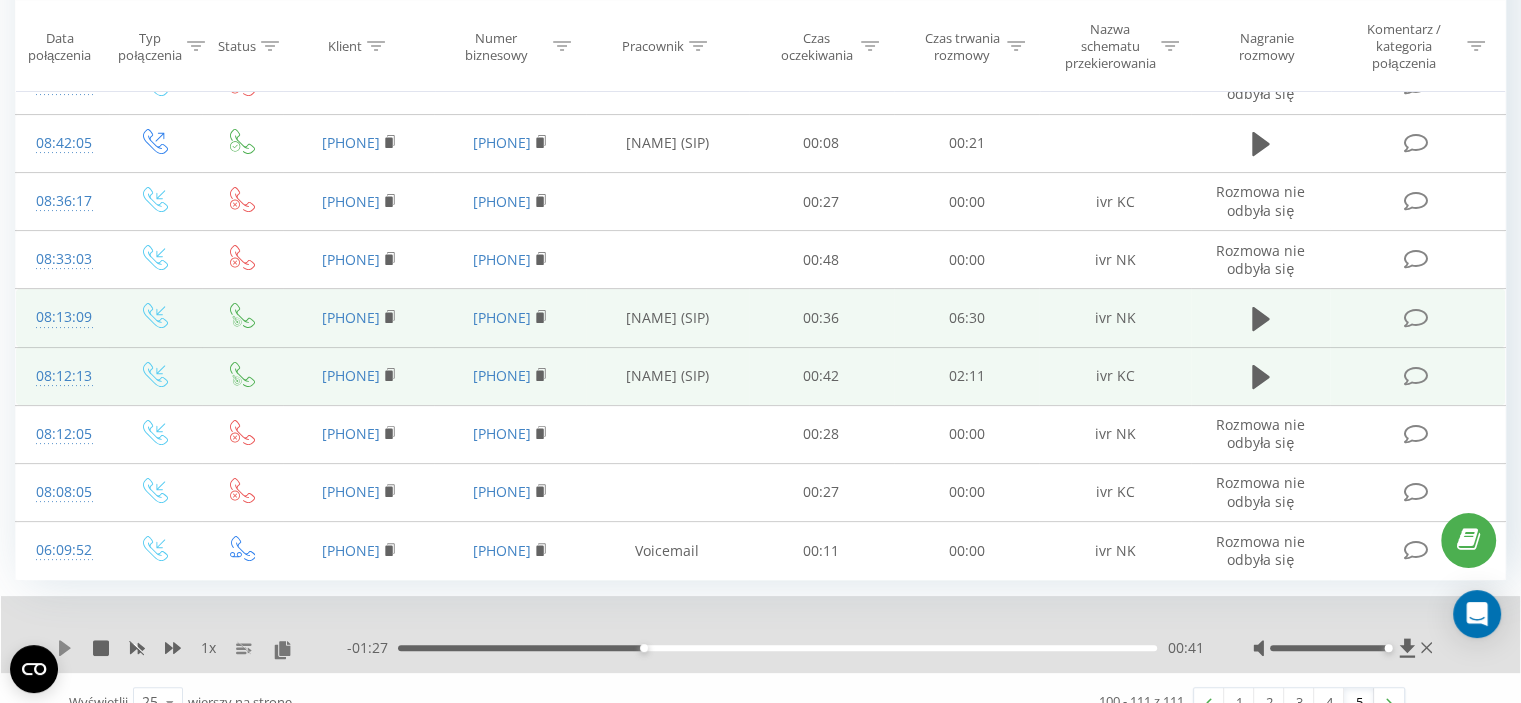 click 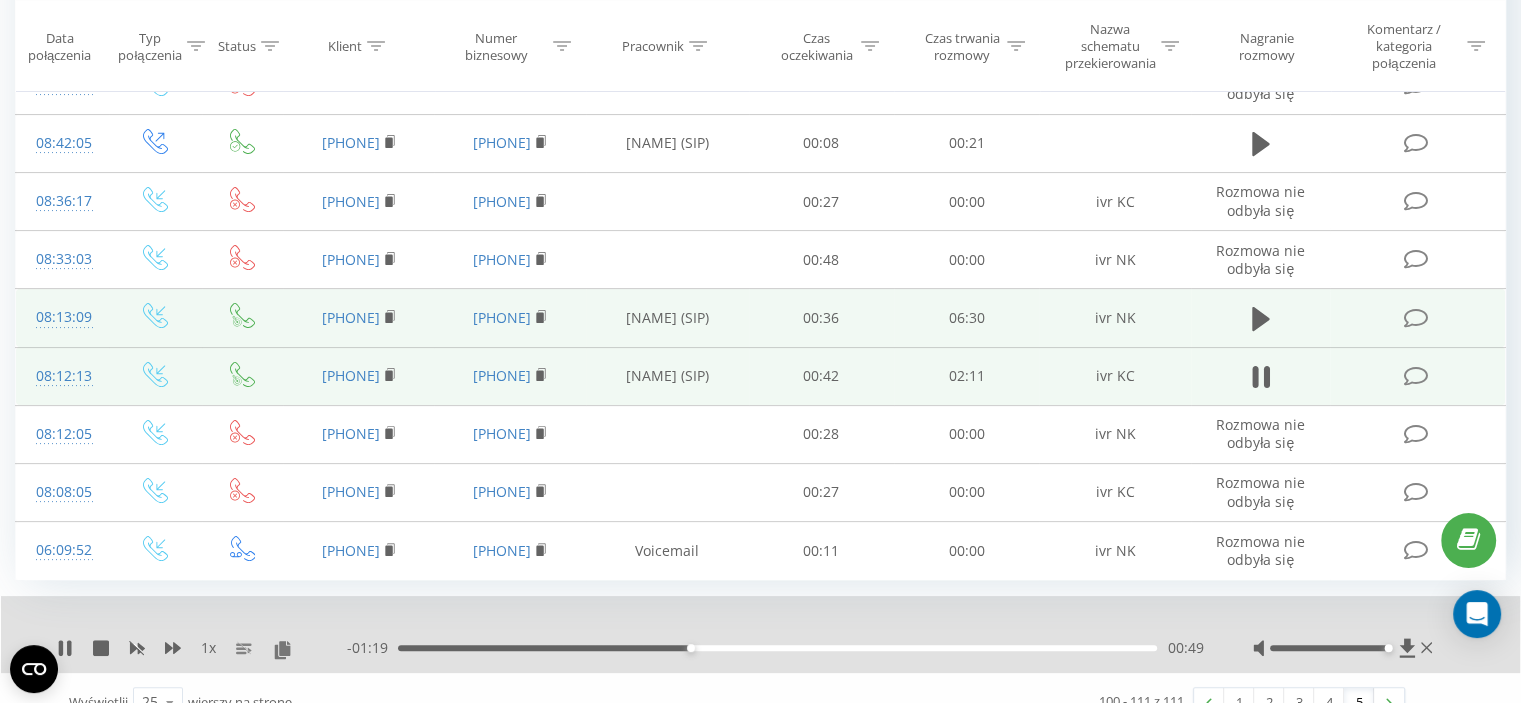 click at bounding box center [1345, 648] 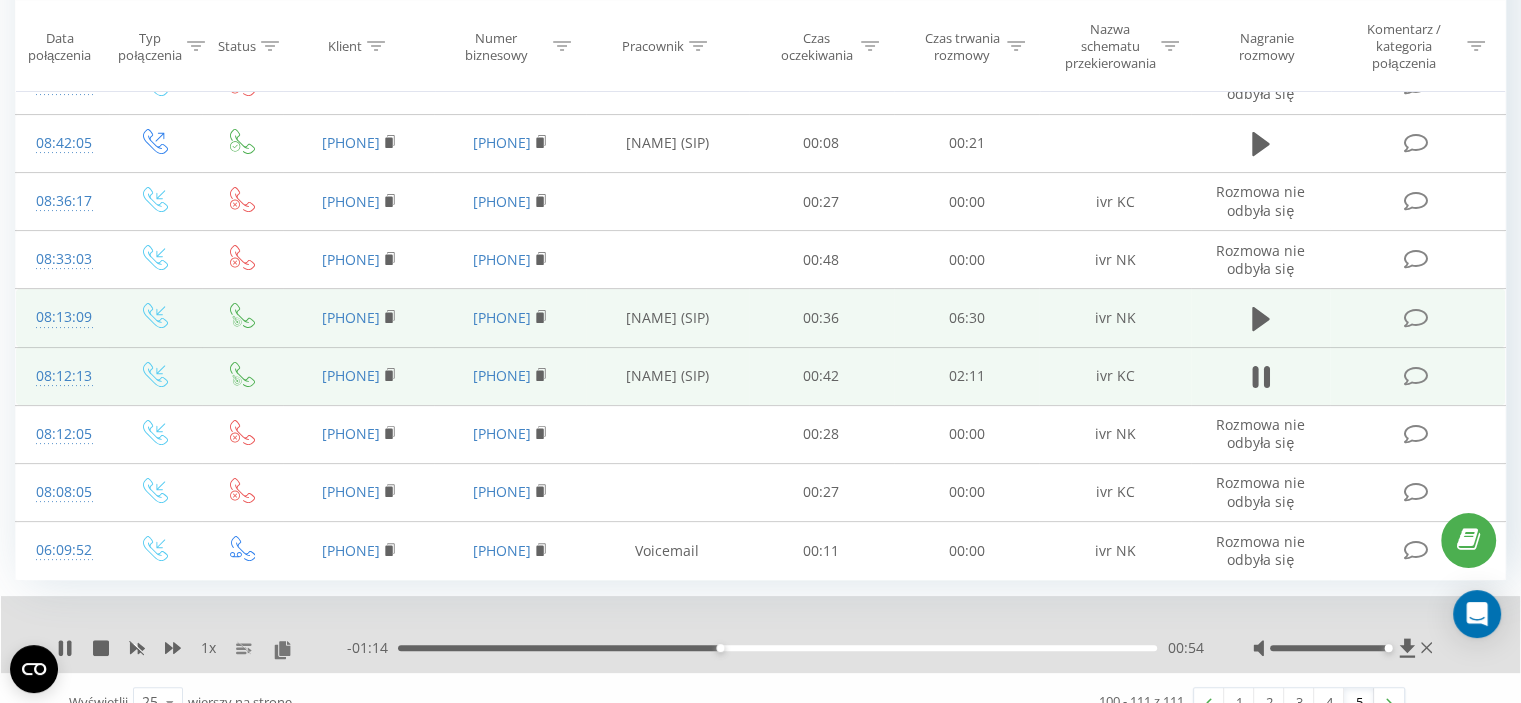 click at bounding box center (1345, 648) 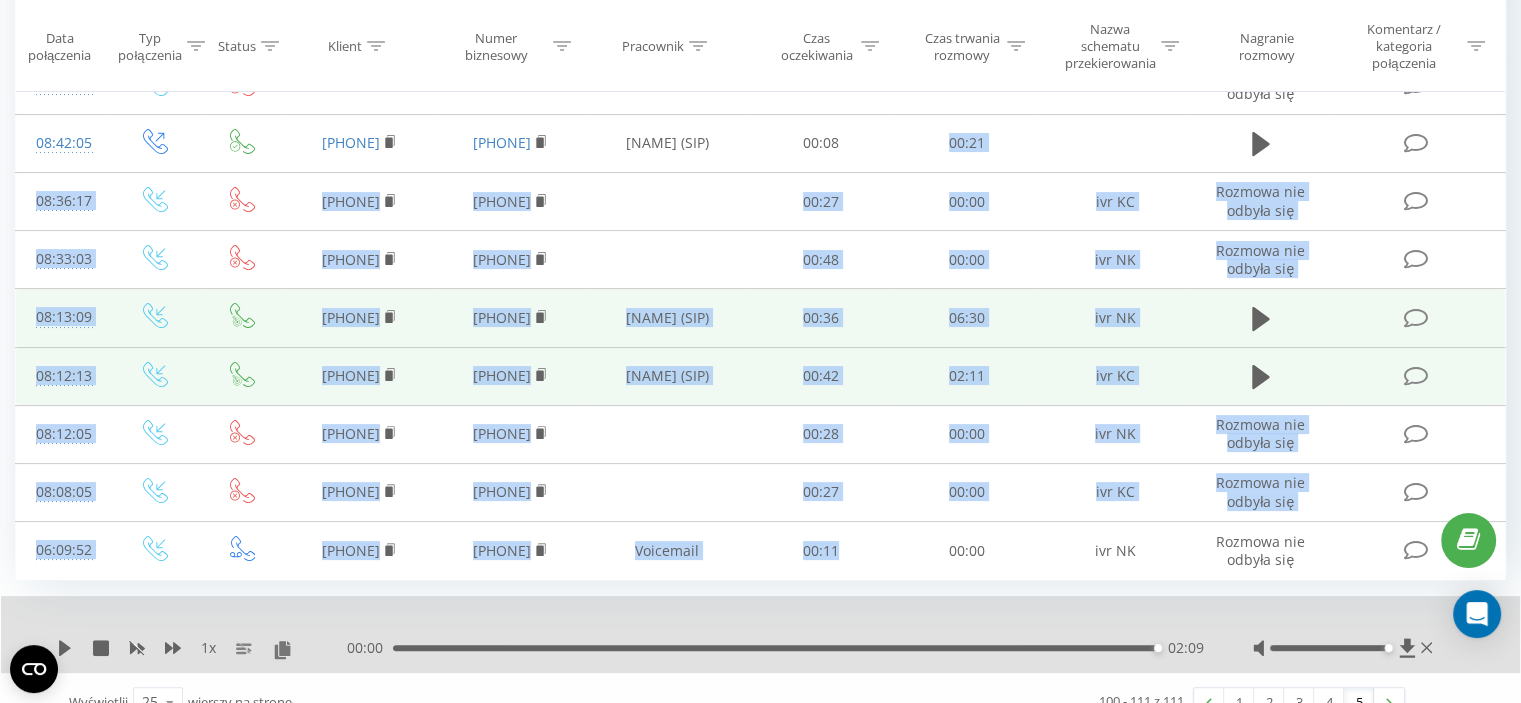 drag, startPoint x: 849, startPoint y: 560, endPoint x: 864, endPoint y: 11, distance: 549.2049 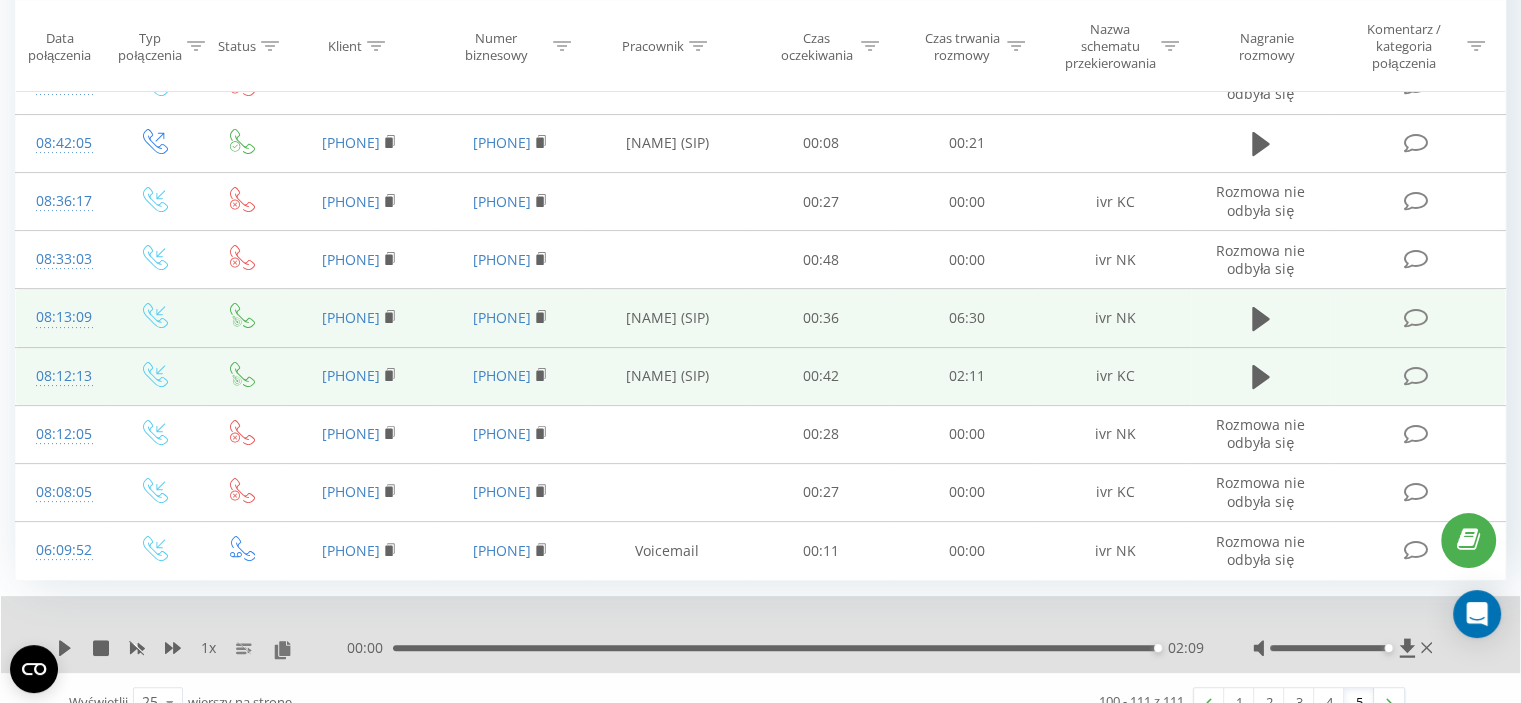 click on "1 x  00:00 02:09   02:09" at bounding box center (760, 634) 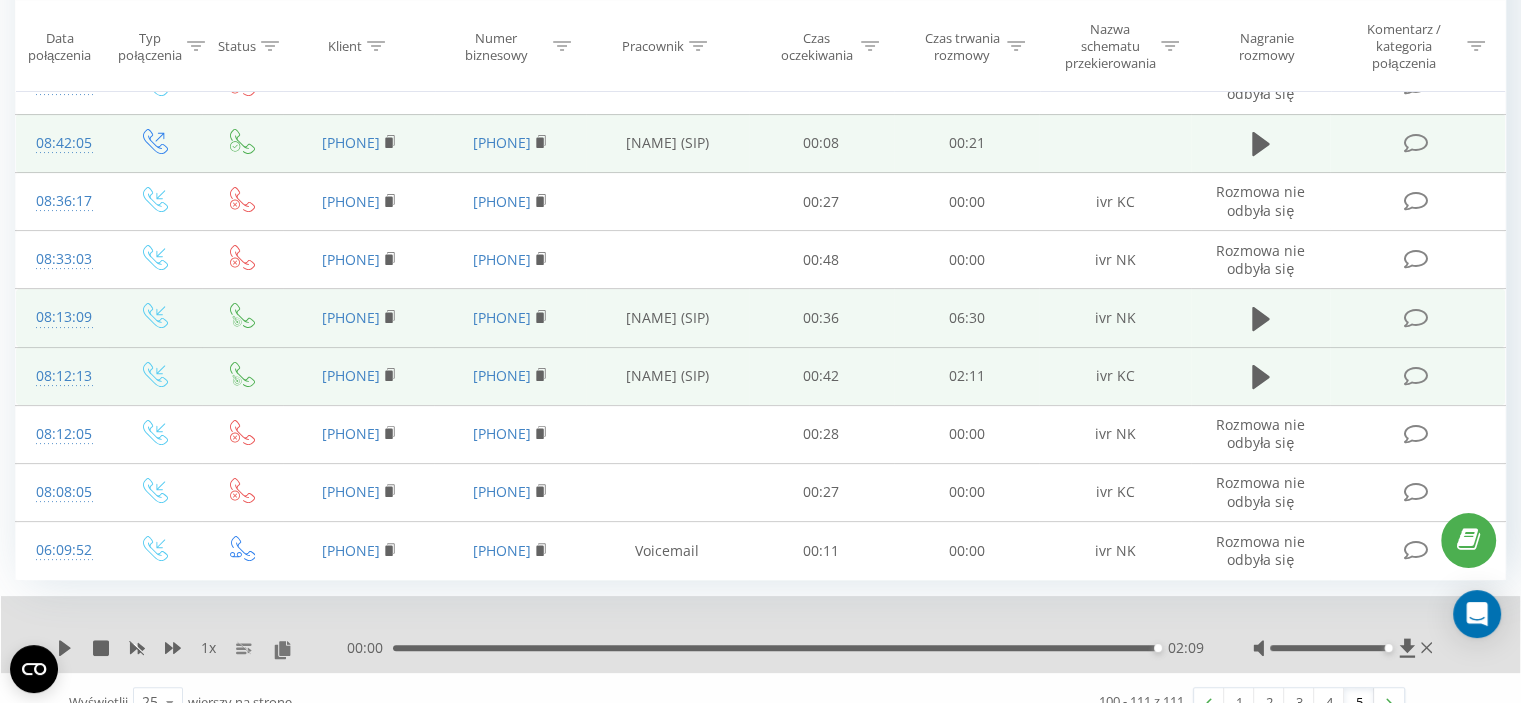 drag, startPoint x: 847, startPoint y: 76, endPoint x: 795, endPoint y: 128, distance: 73.53911 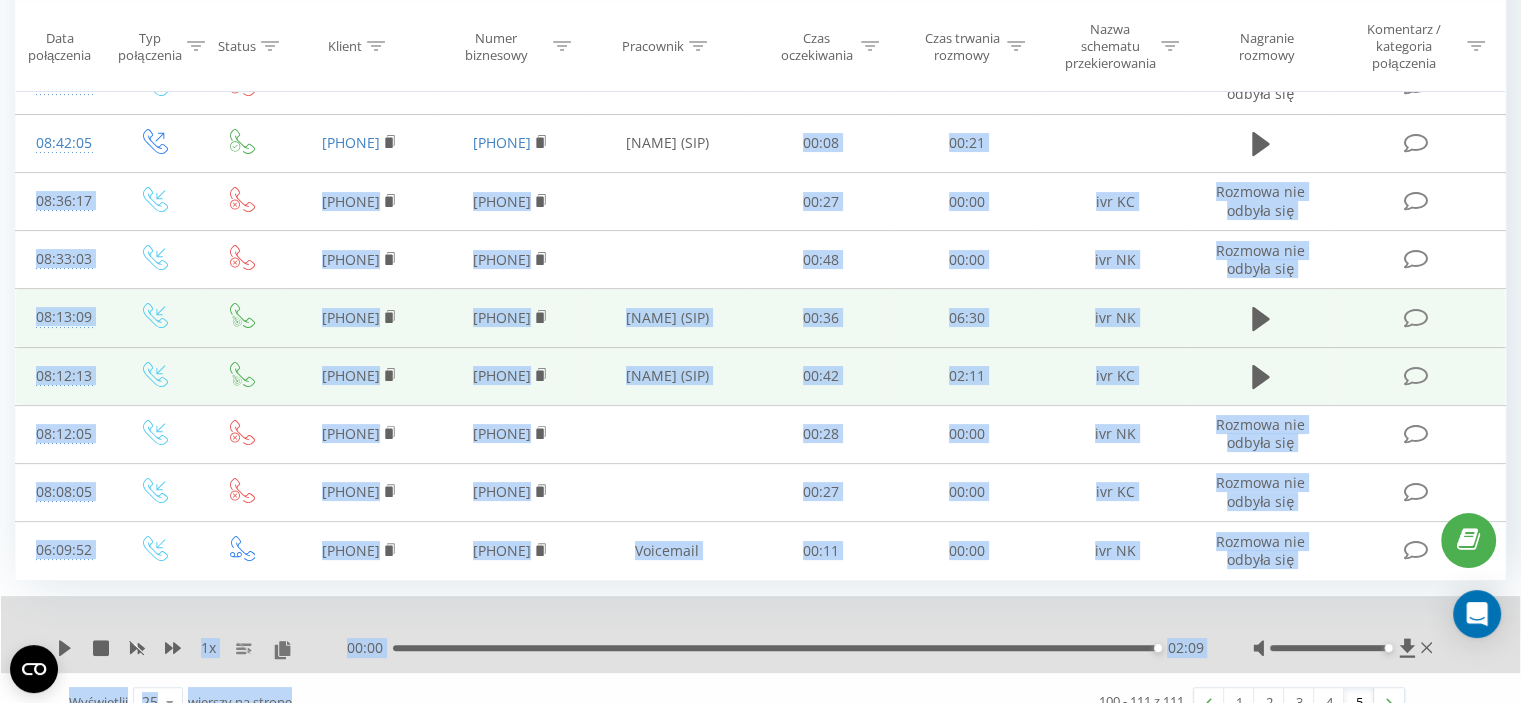 scroll, scrollTop: 401, scrollLeft: 0, axis: vertical 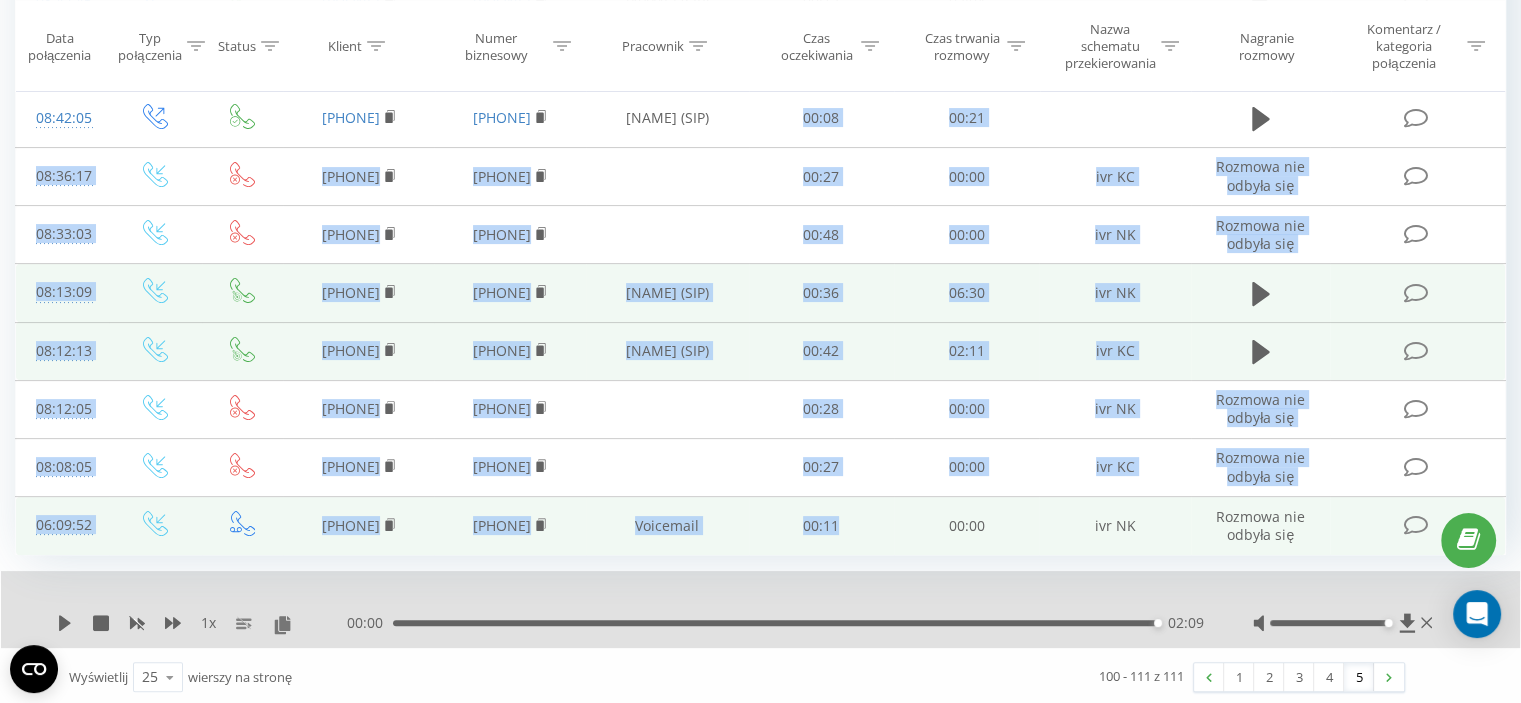 drag, startPoint x: 796, startPoint y: 139, endPoint x: 846, endPoint y: 521, distance: 385.25836 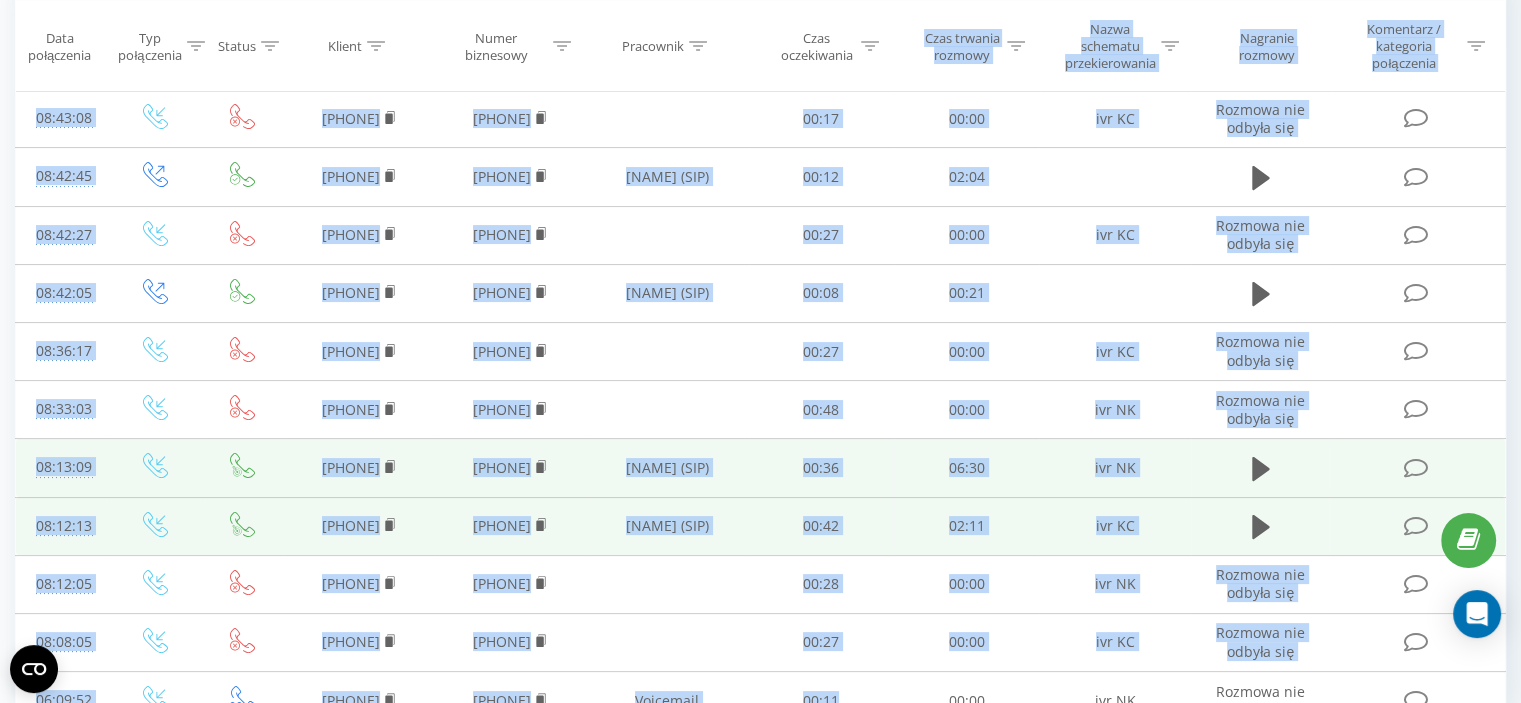 scroll, scrollTop: 0, scrollLeft: 0, axis: both 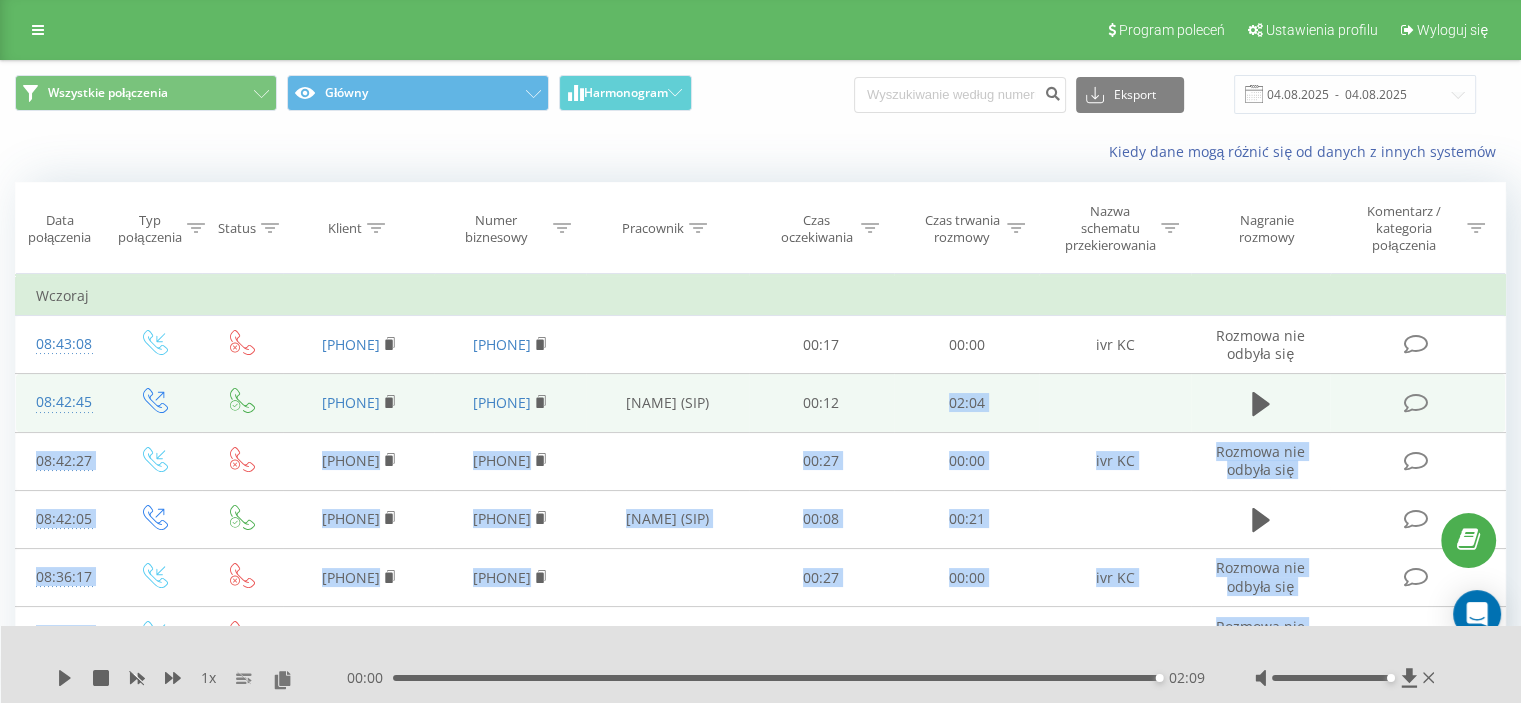 drag, startPoint x: 846, startPoint y: 521, endPoint x: 838, endPoint y: 423, distance: 98.32599 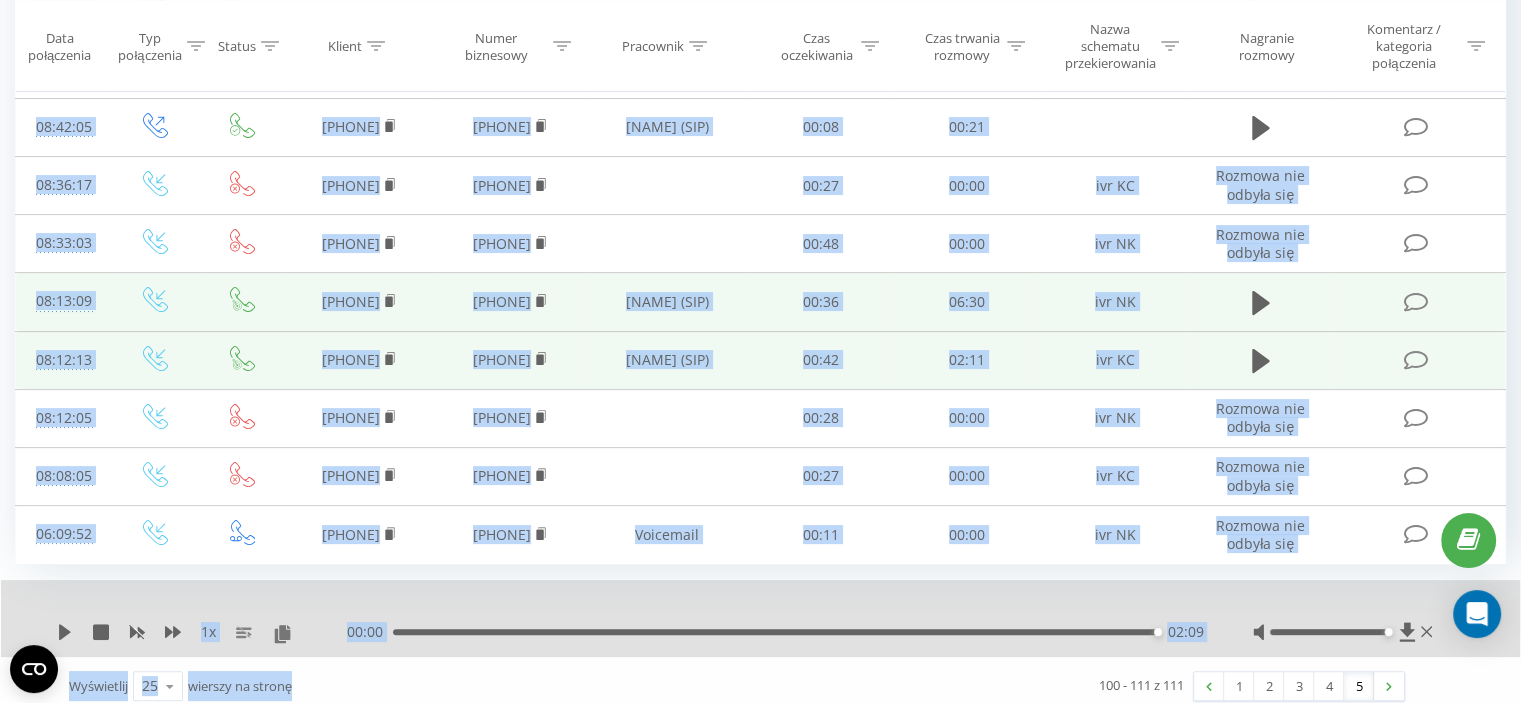 scroll, scrollTop: 401, scrollLeft: 0, axis: vertical 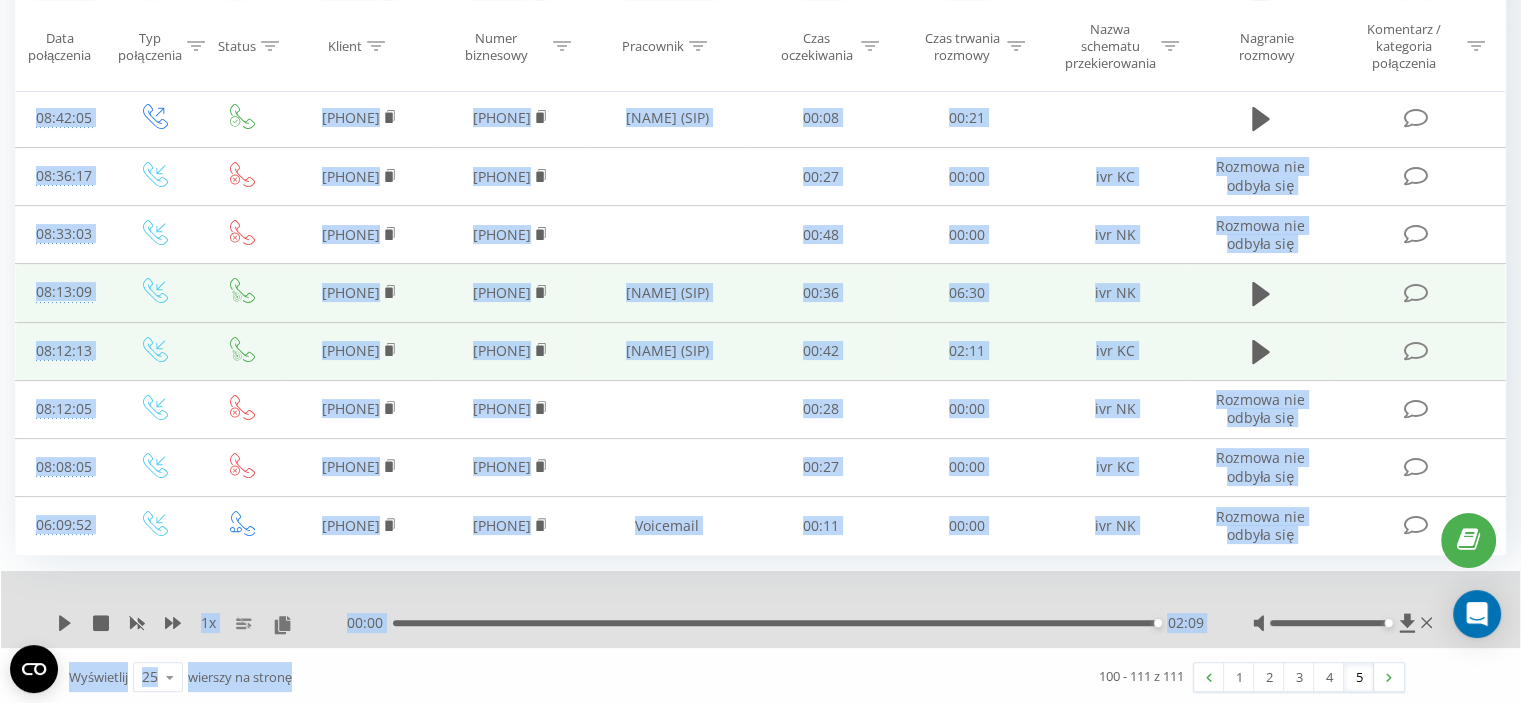drag, startPoint x: 805, startPoint y: 346, endPoint x: 884, endPoint y: 742, distance: 403.80316 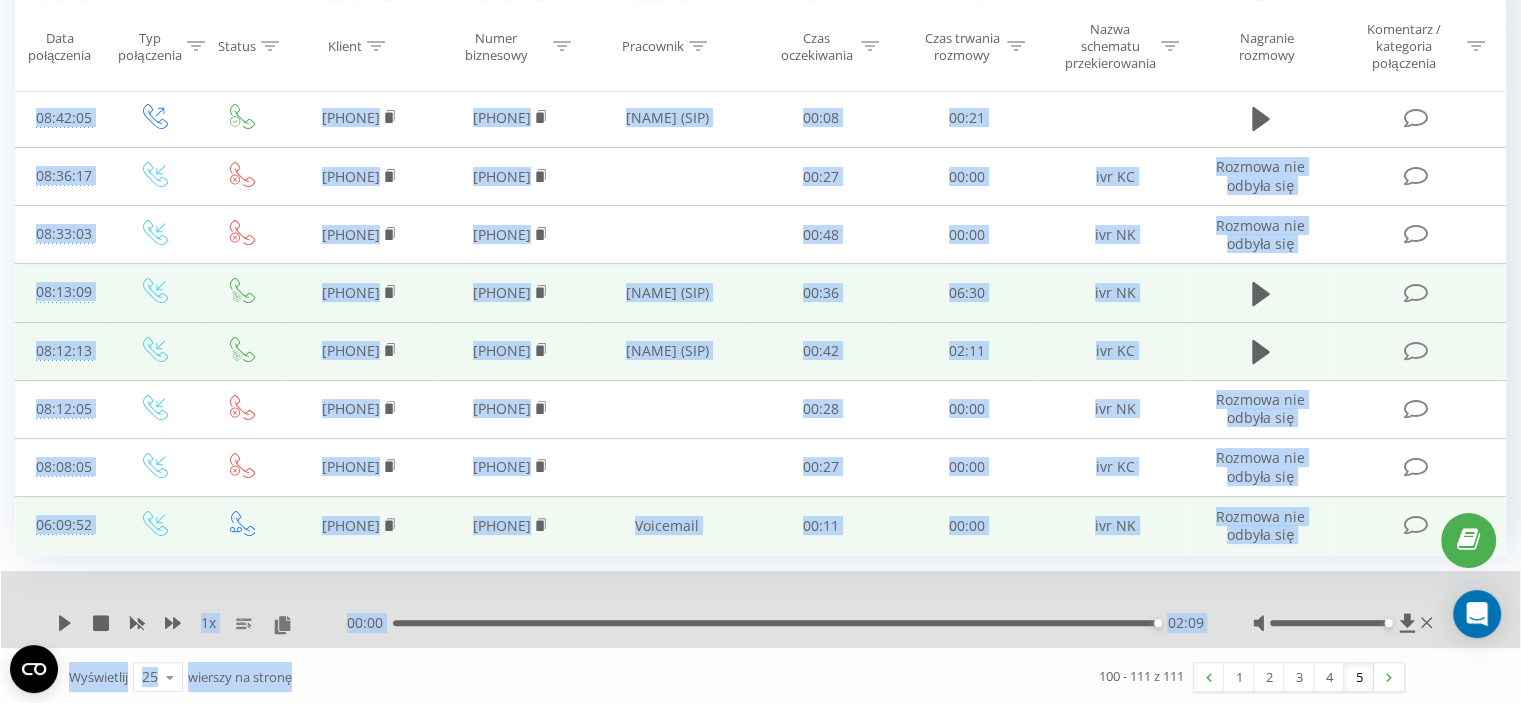 click on "00:11" at bounding box center [821, 526] 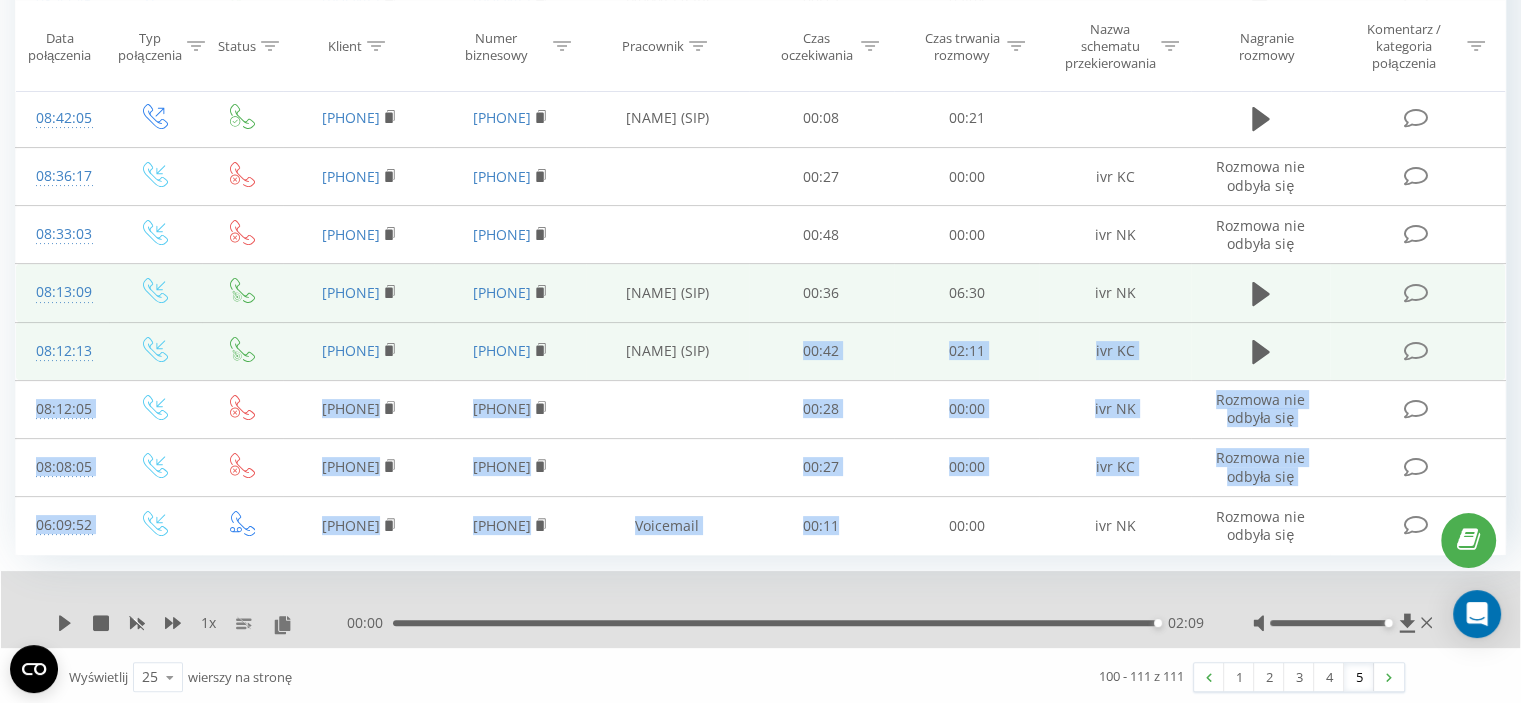 drag, startPoint x: 851, startPoint y: 524, endPoint x: 801, endPoint y: 352, distance: 179.12007 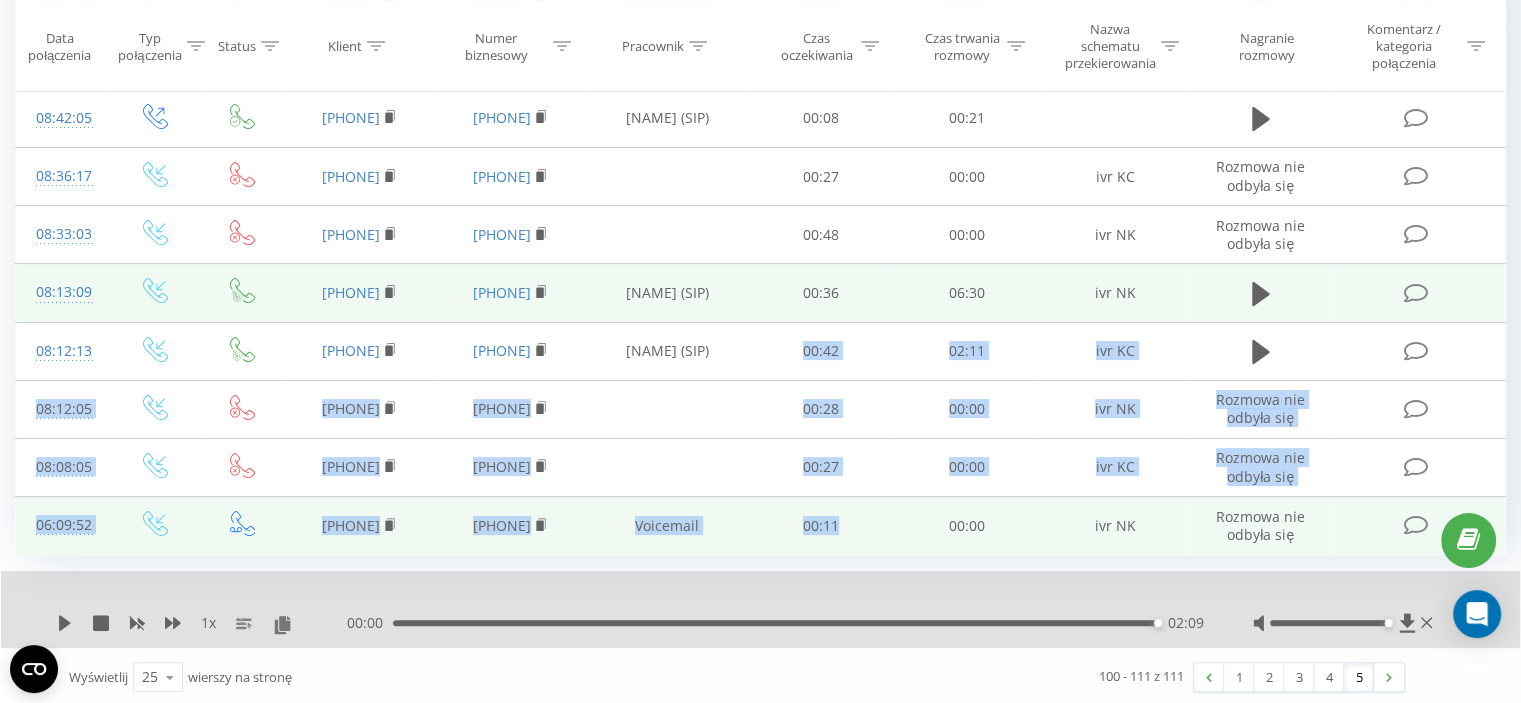 click on "00:11" at bounding box center [821, 526] 